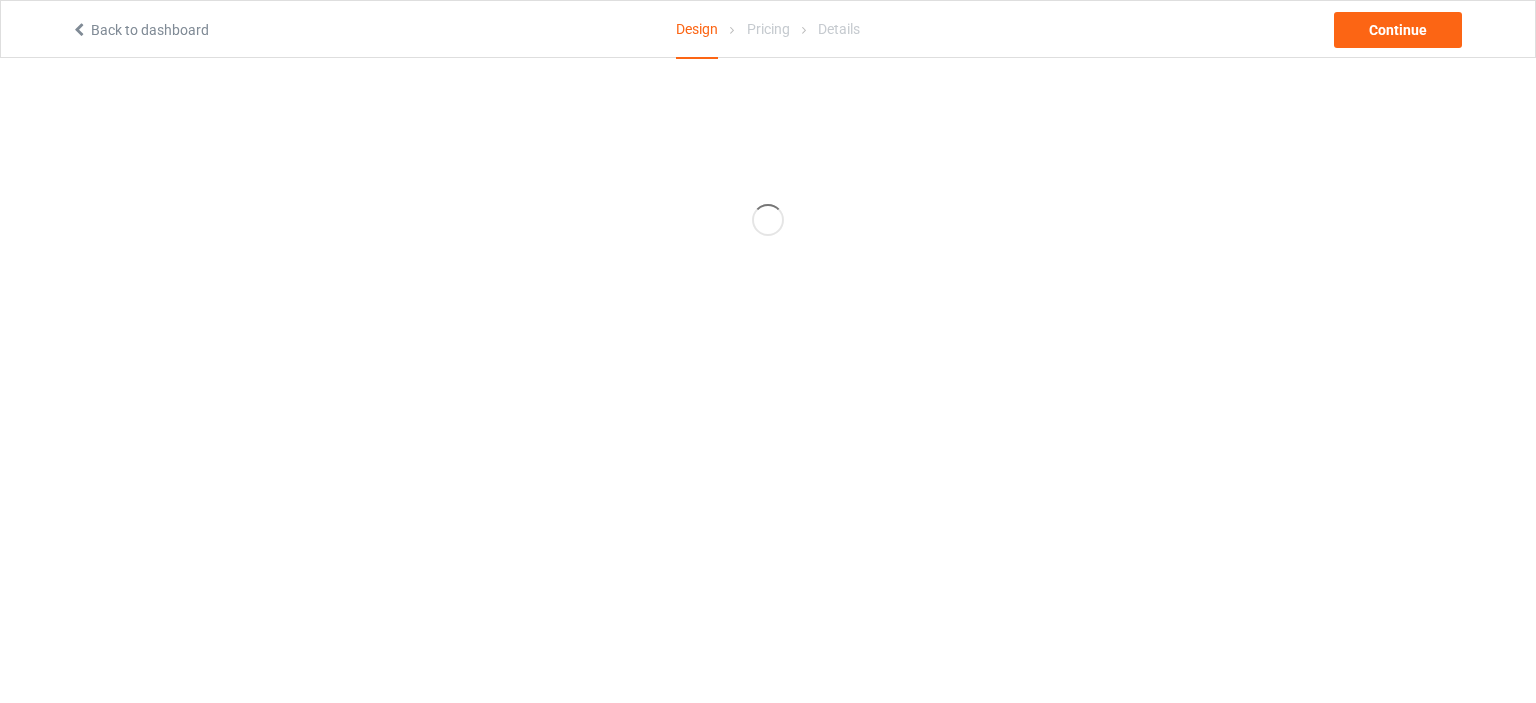 scroll, scrollTop: 0, scrollLeft: 0, axis: both 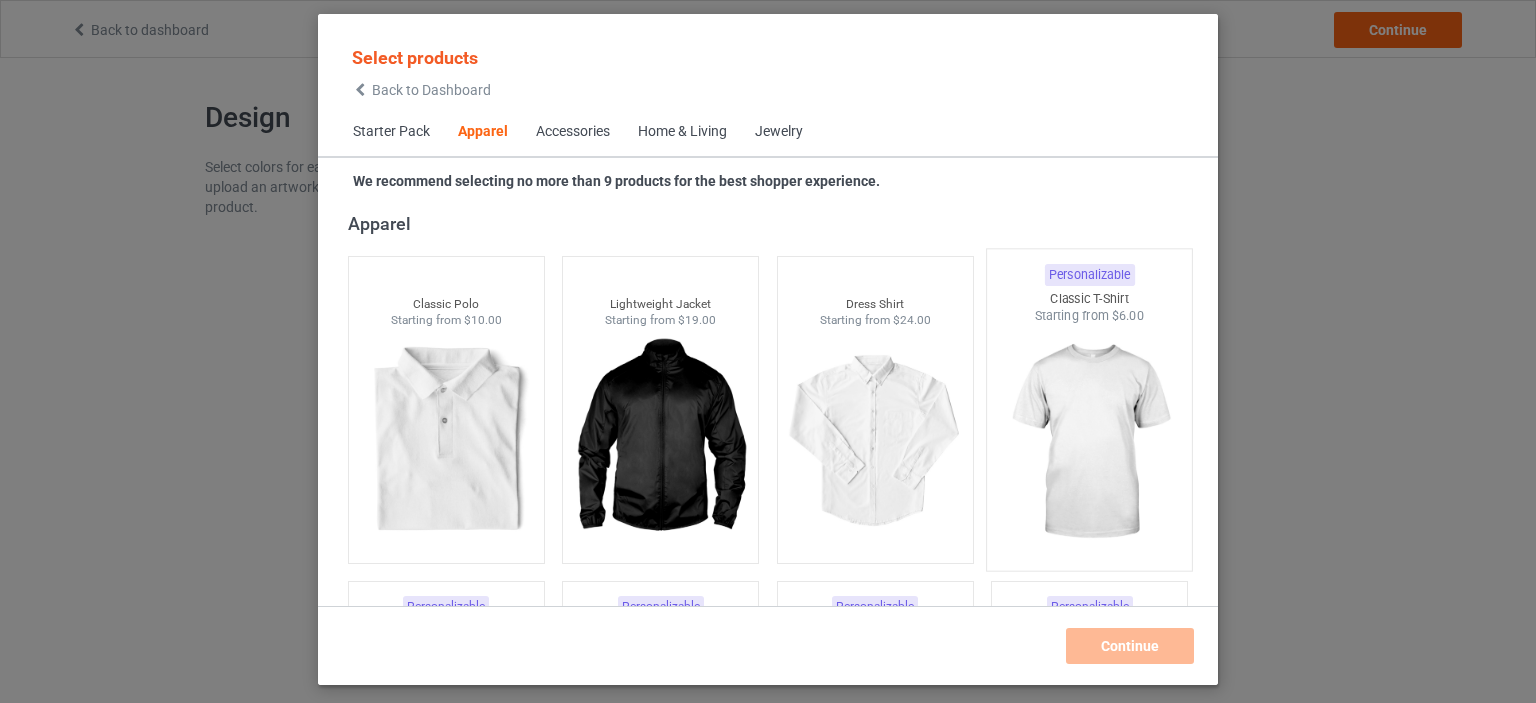 click at bounding box center [1090, 442] 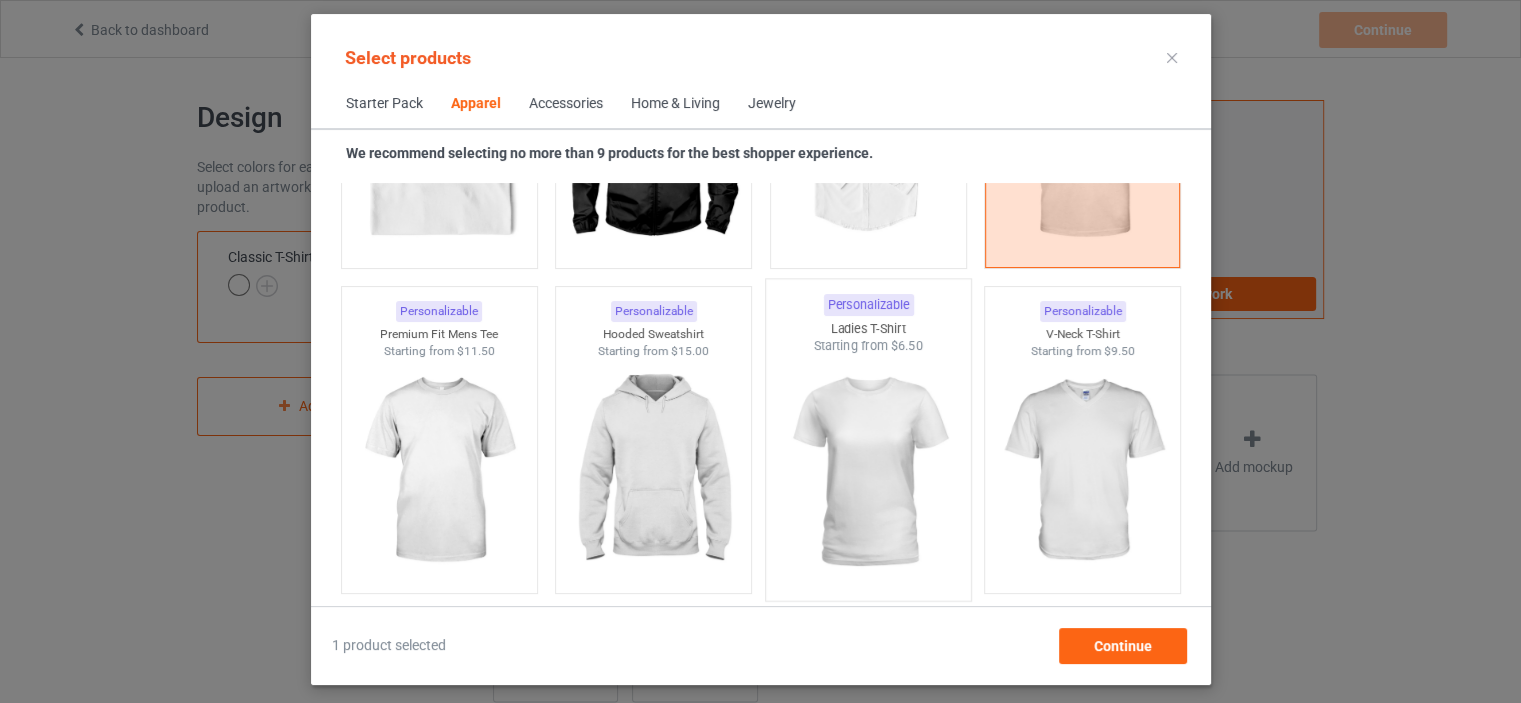 scroll, scrollTop: 1144, scrollLeft: 0, axis: vertical 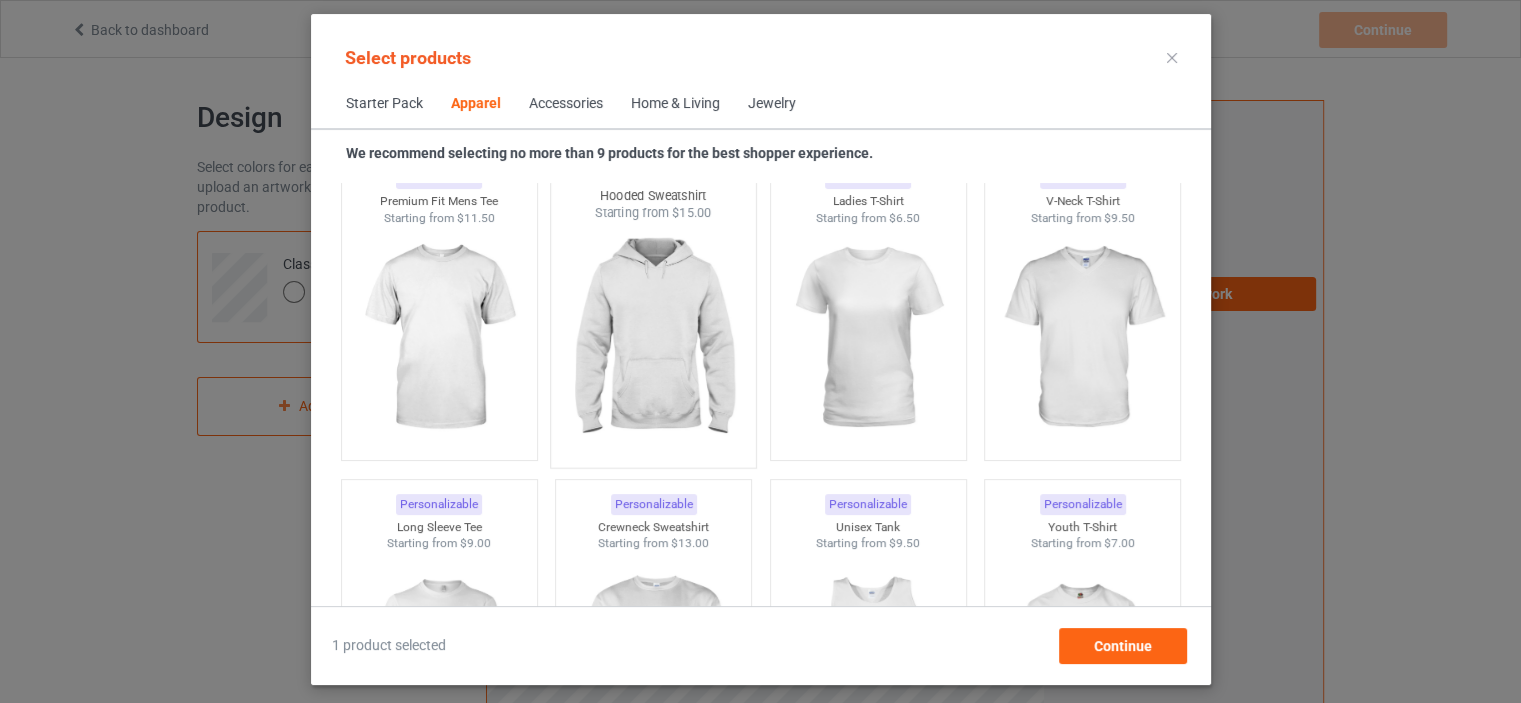 click at bounding box center (653, 339) 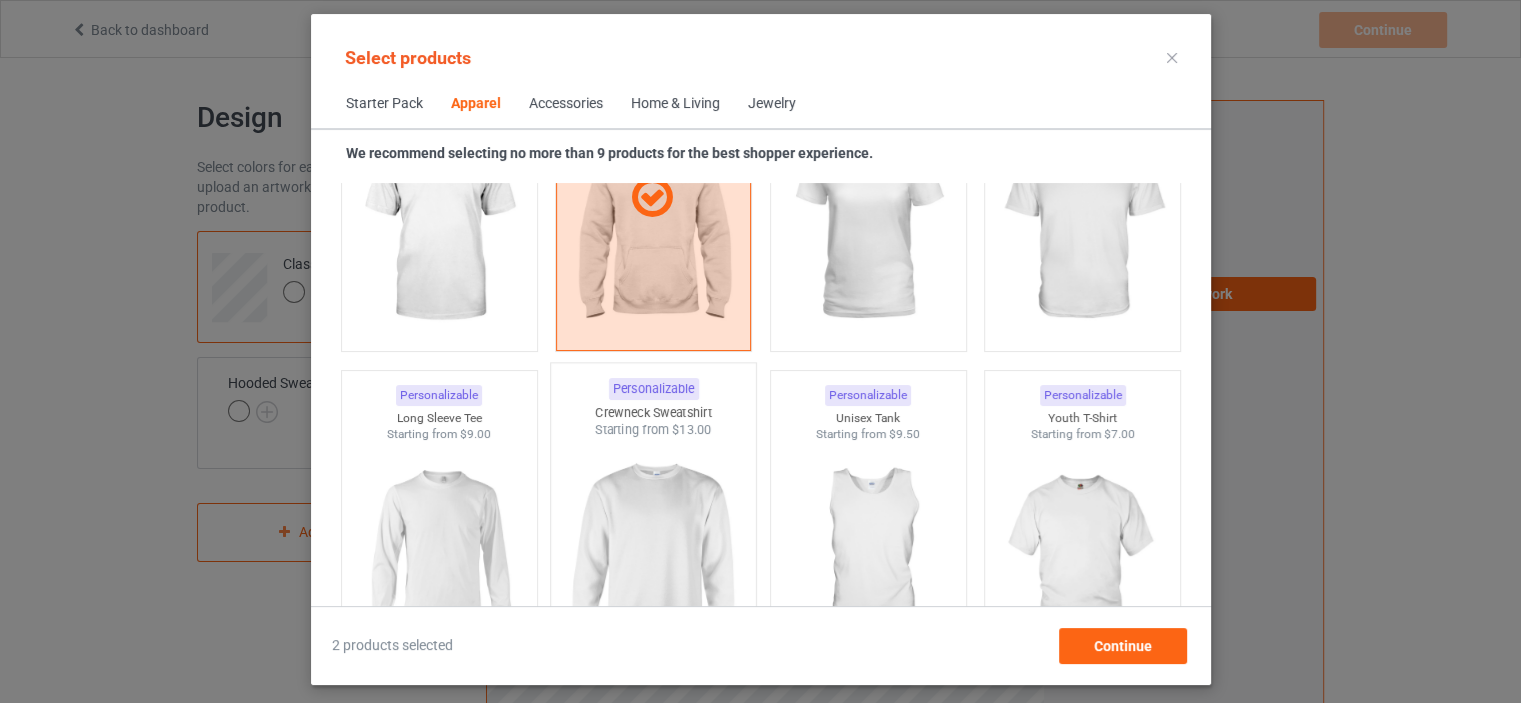 scroll, scrollTop: 1344, scrollLeft: 0, axis: vertical 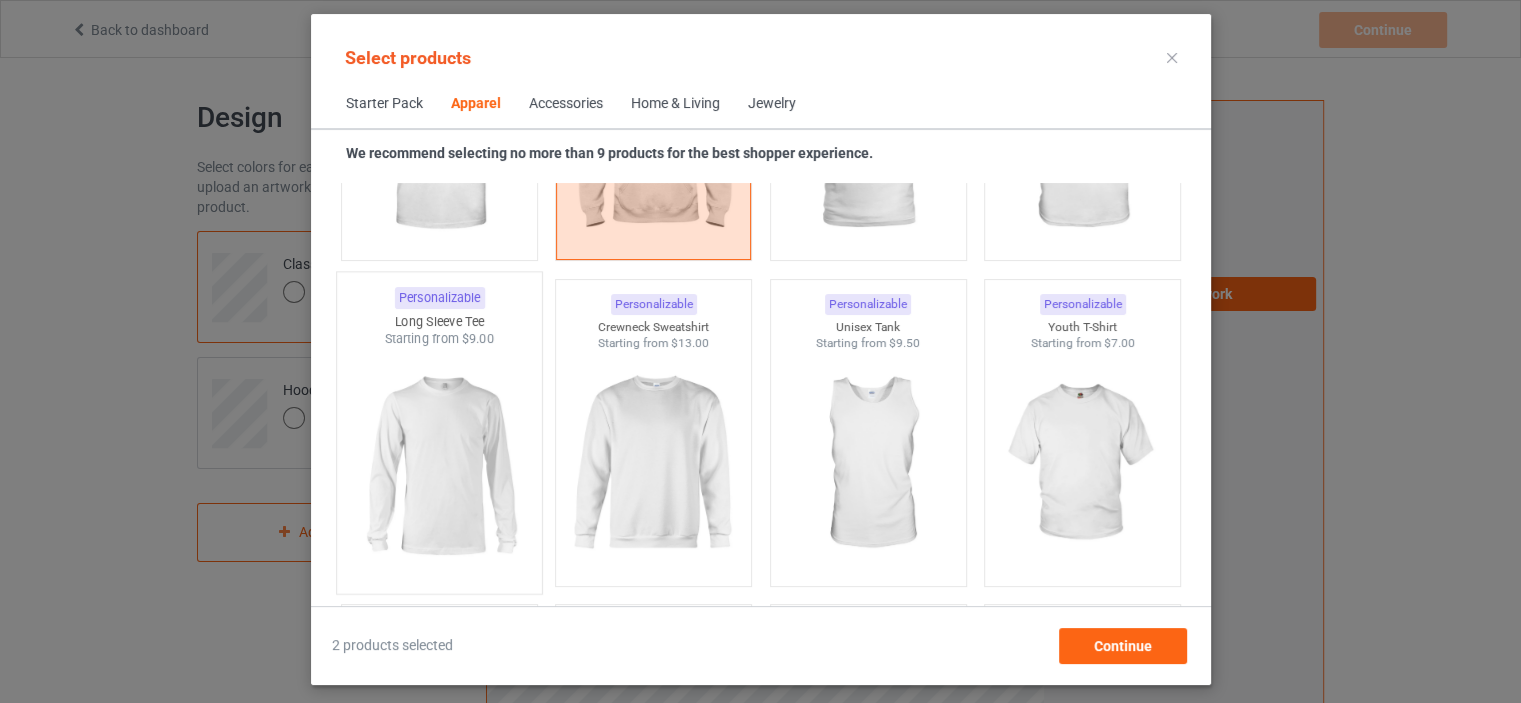 click at bounding box center (439, 465) 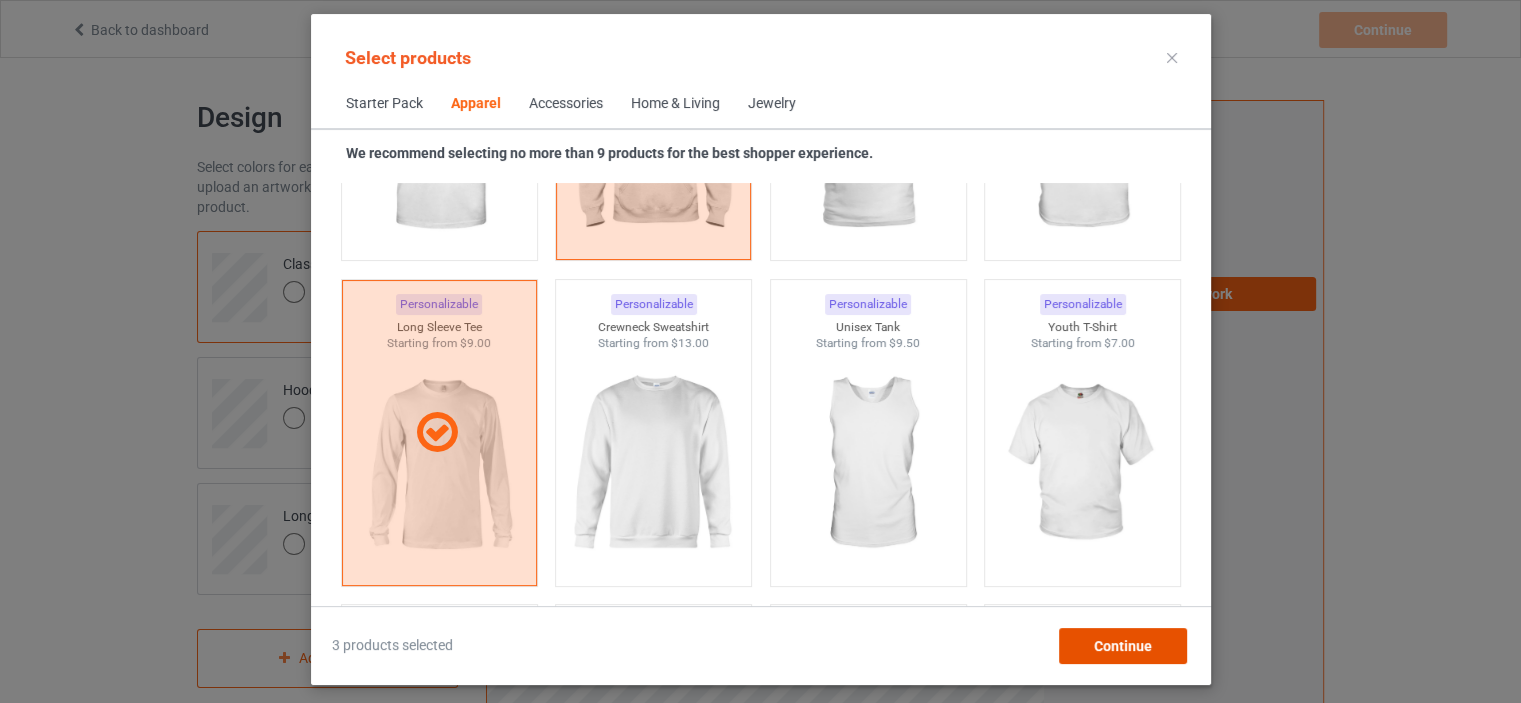 click on "Continue" at bounding box center [1122, 646] 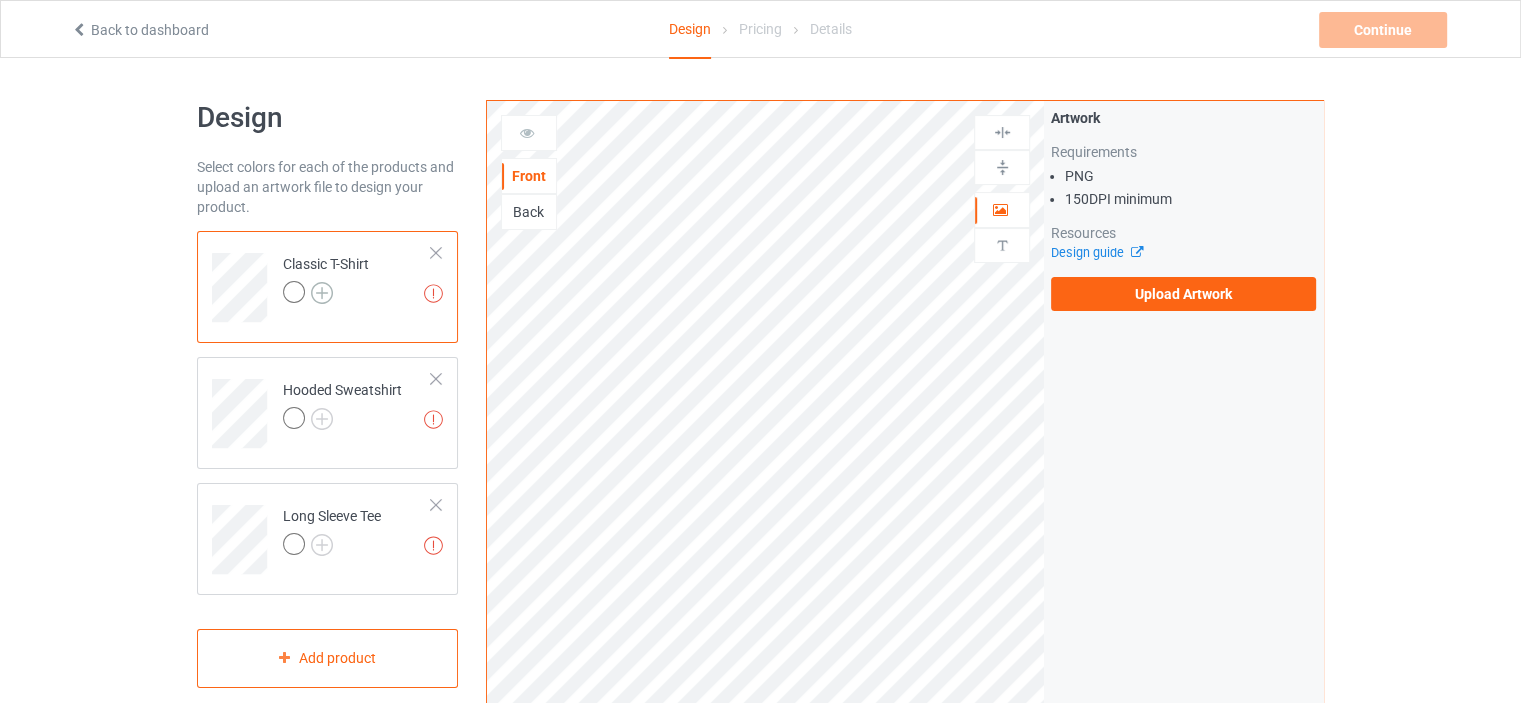 click at bounding box center [322, 293] 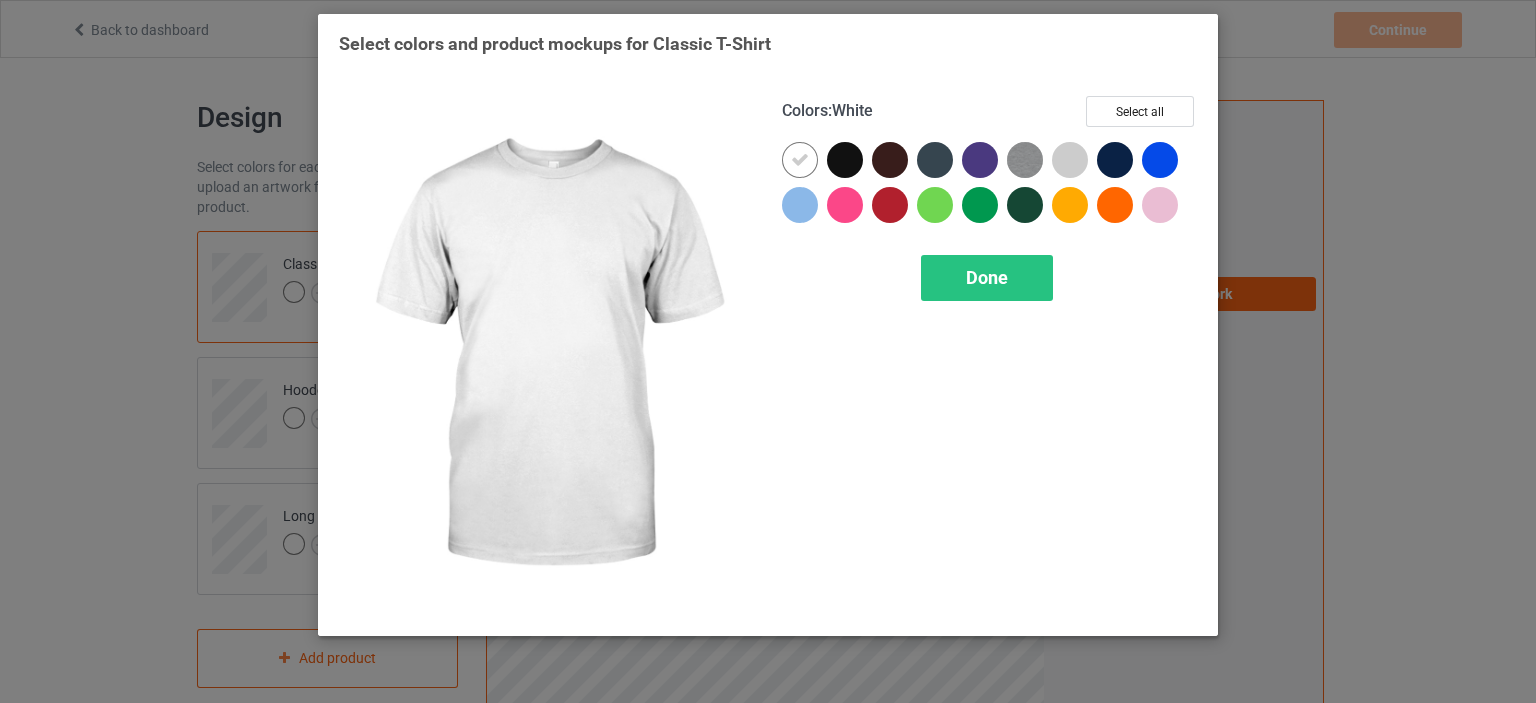 click at bounding box center (800, 160) 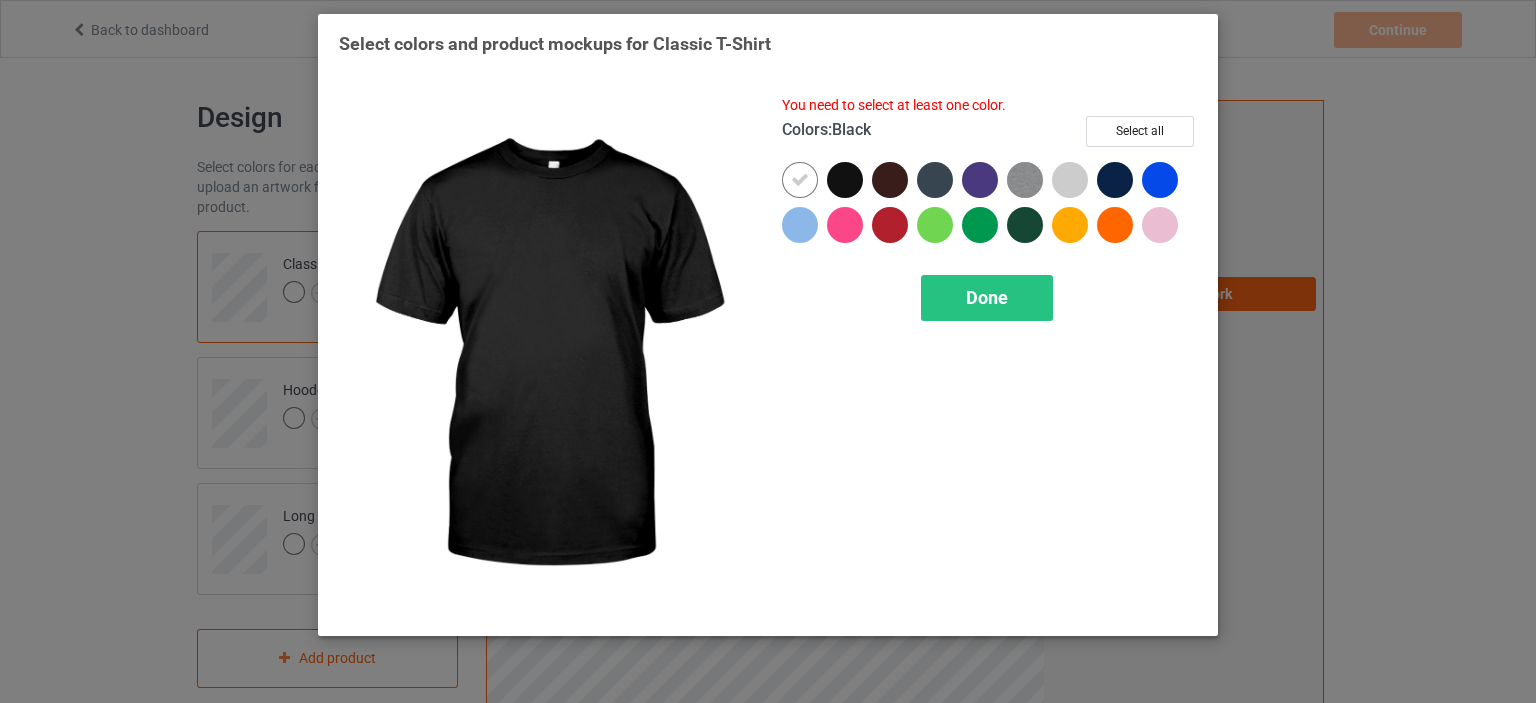 click at bounding box center [845, 180] 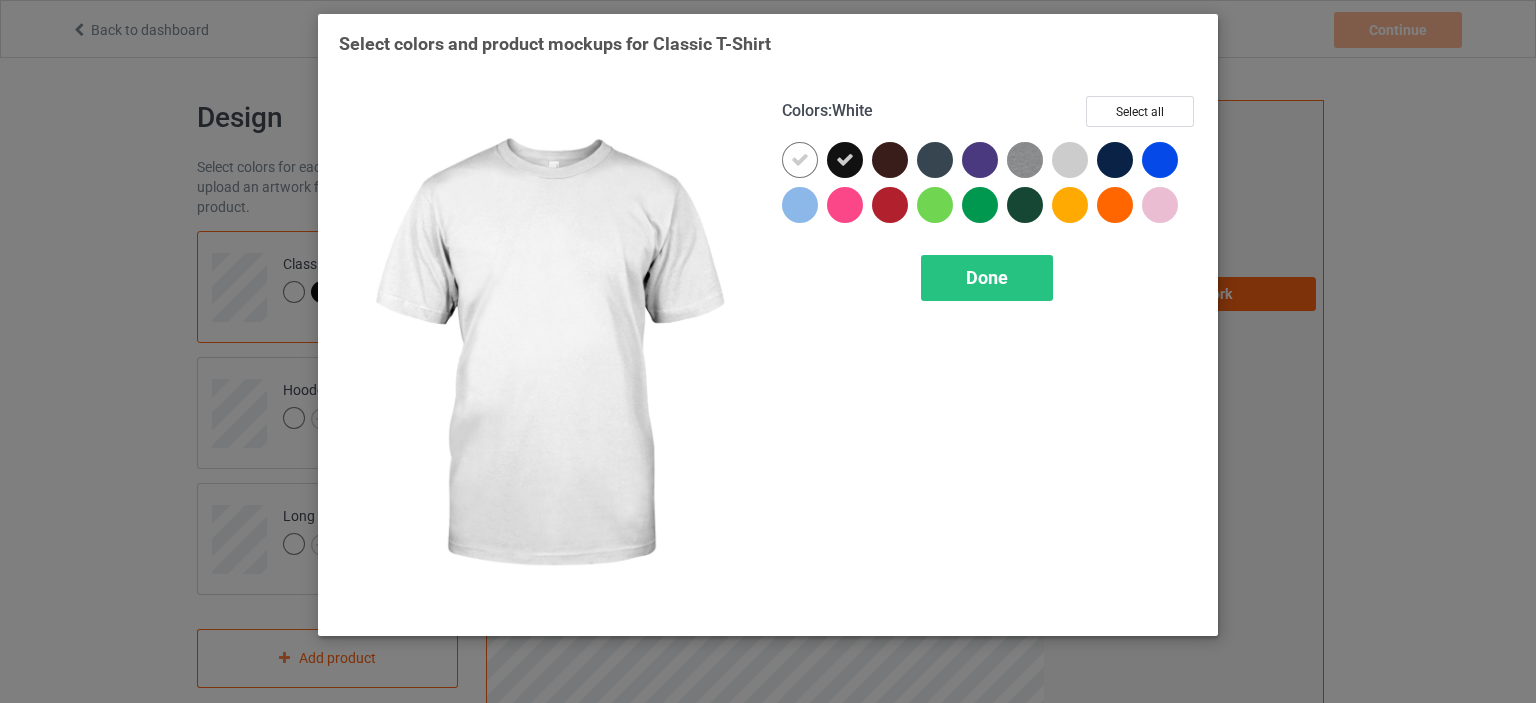 click at bounding box center [800, 160] 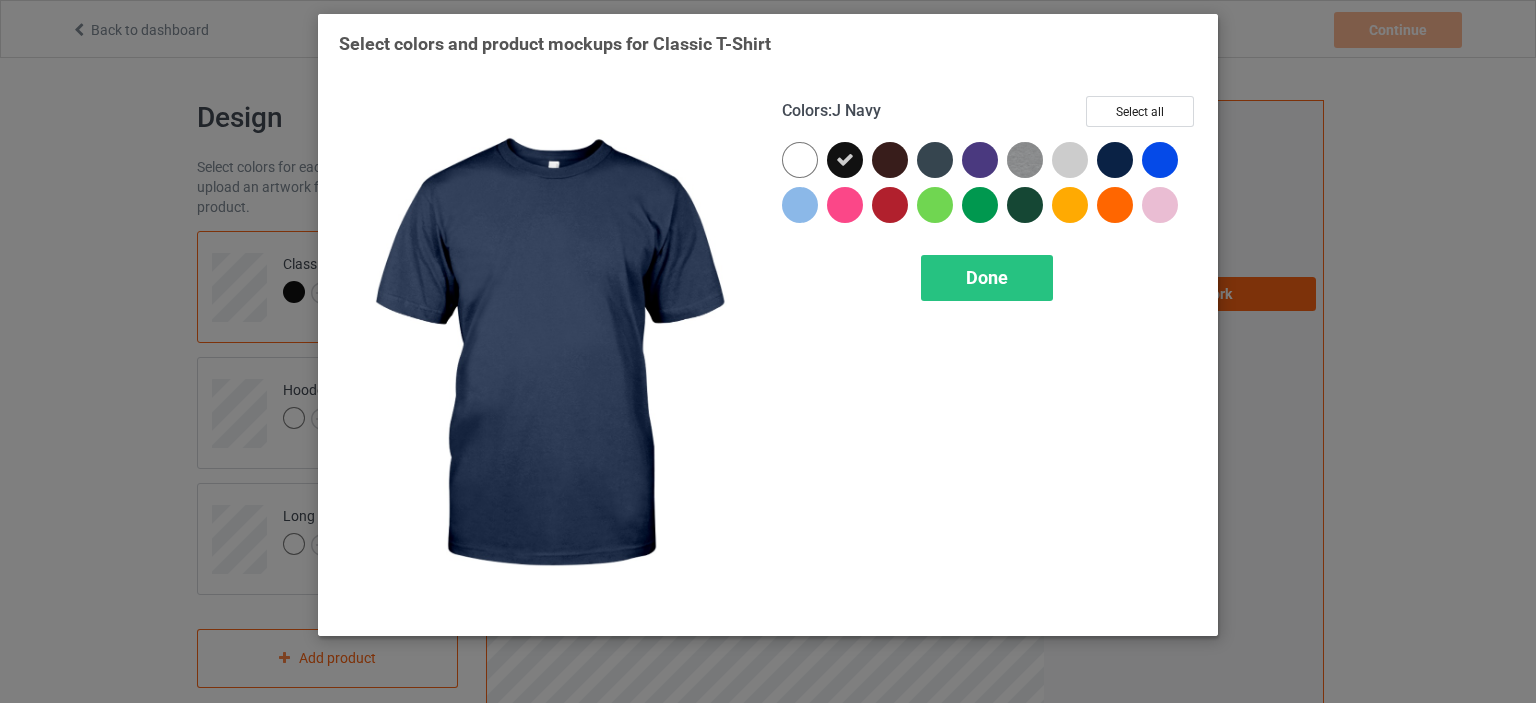 click at bounding box center [1115, 160] 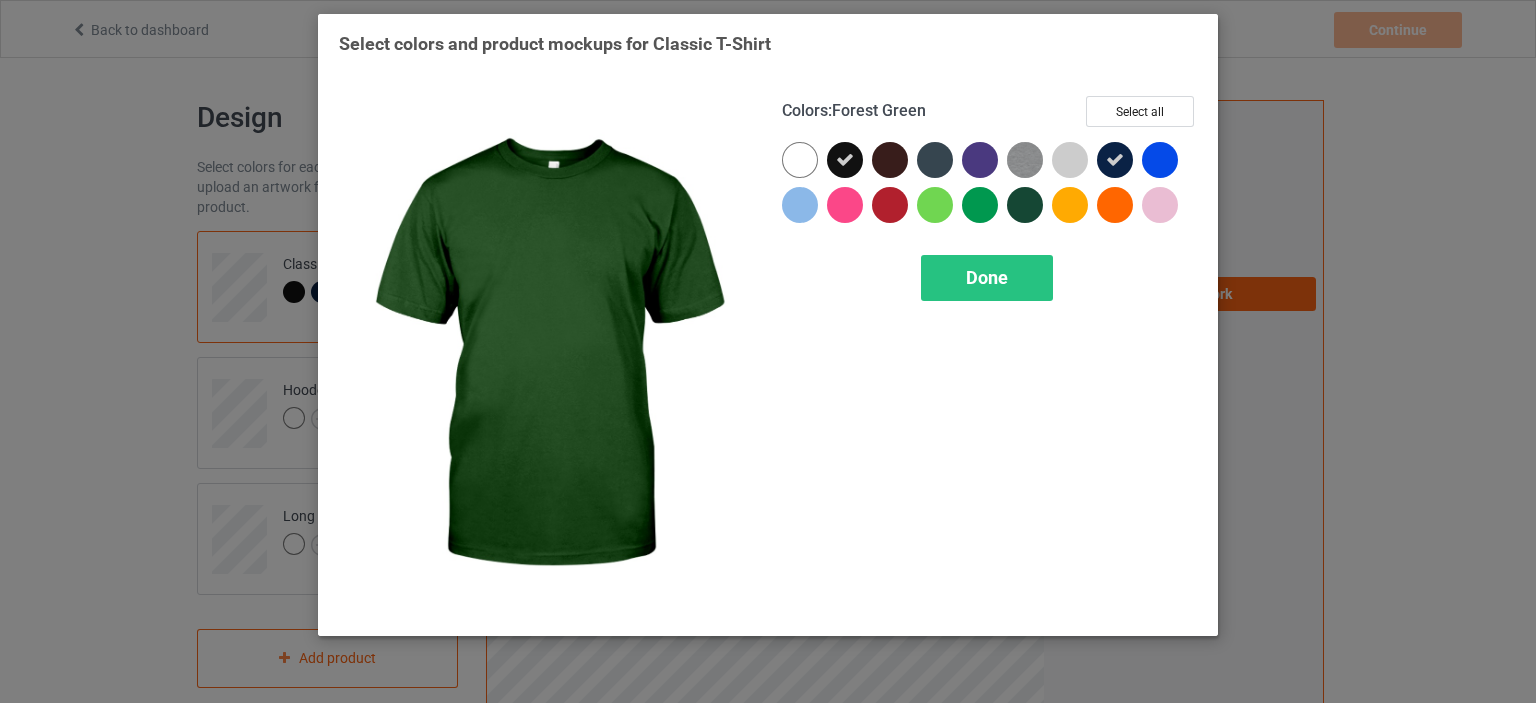 click at bounding box center (1025, 205) 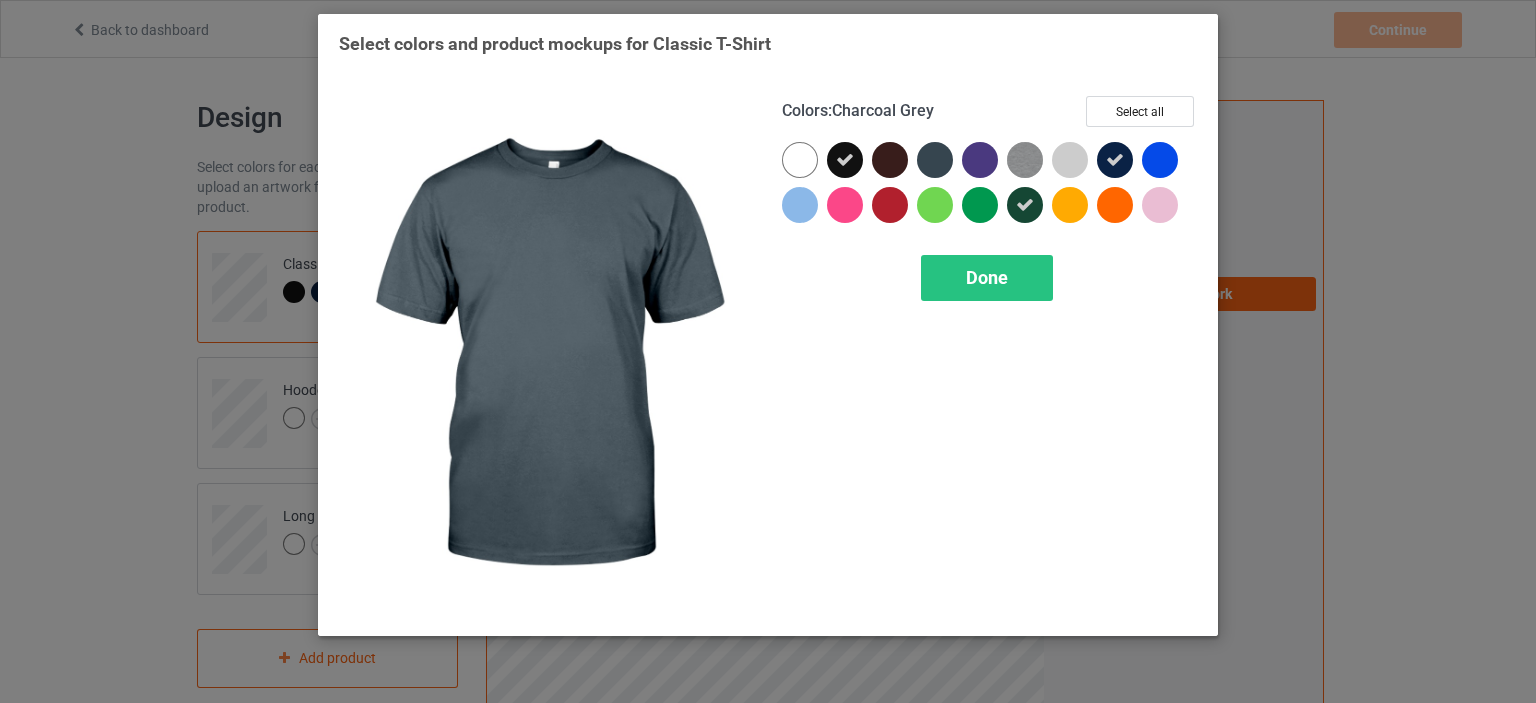 click at bounding box center [935, 160] 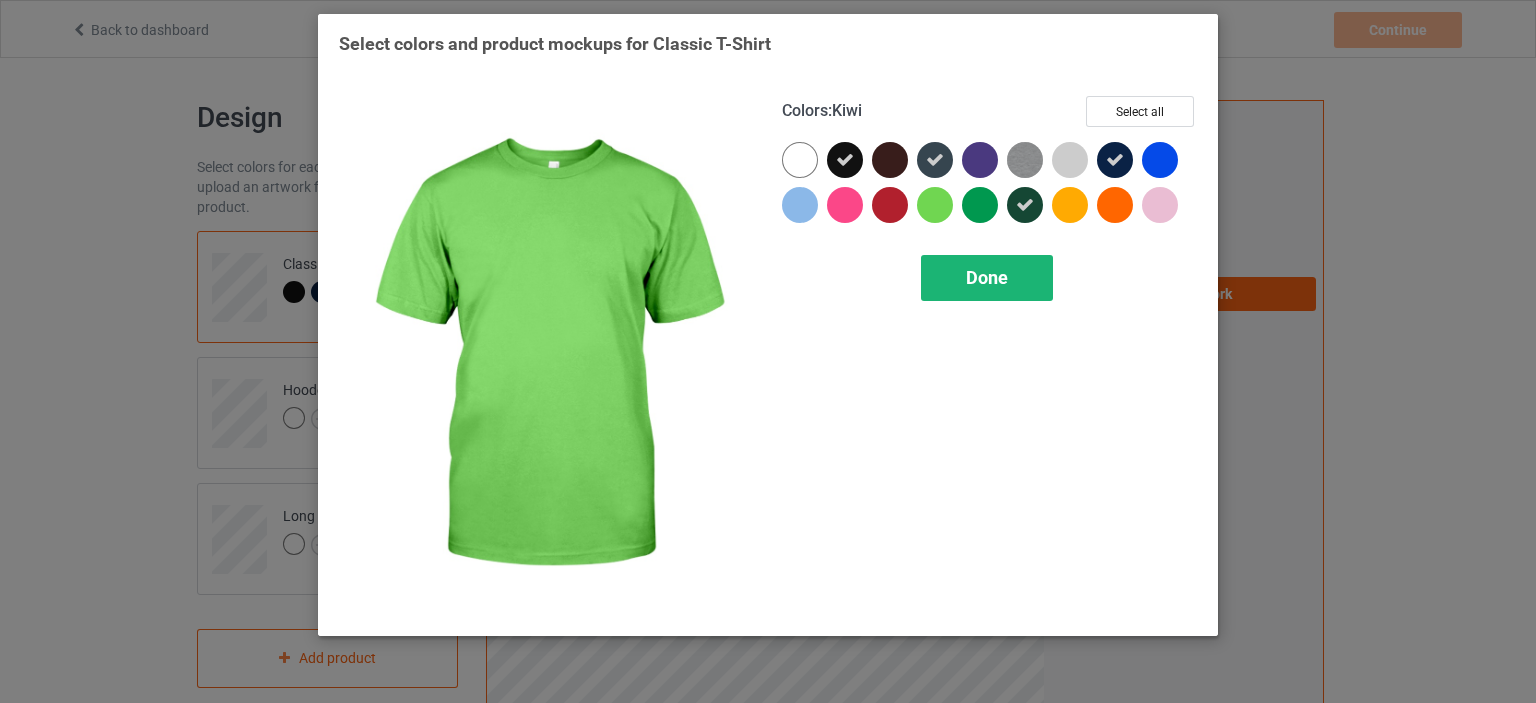 click on "Done" at bounding box center (987, 277) 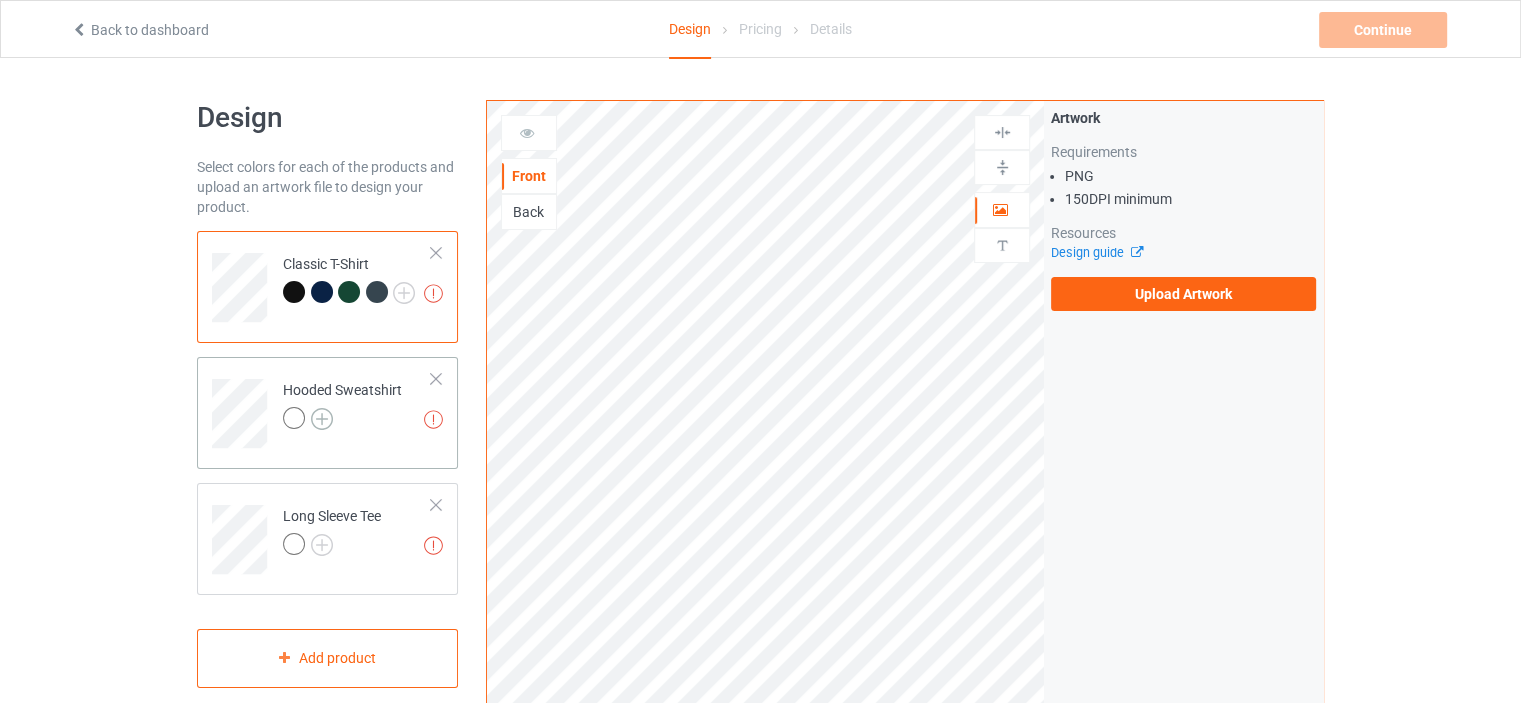 click at bounding box center [322, 419] 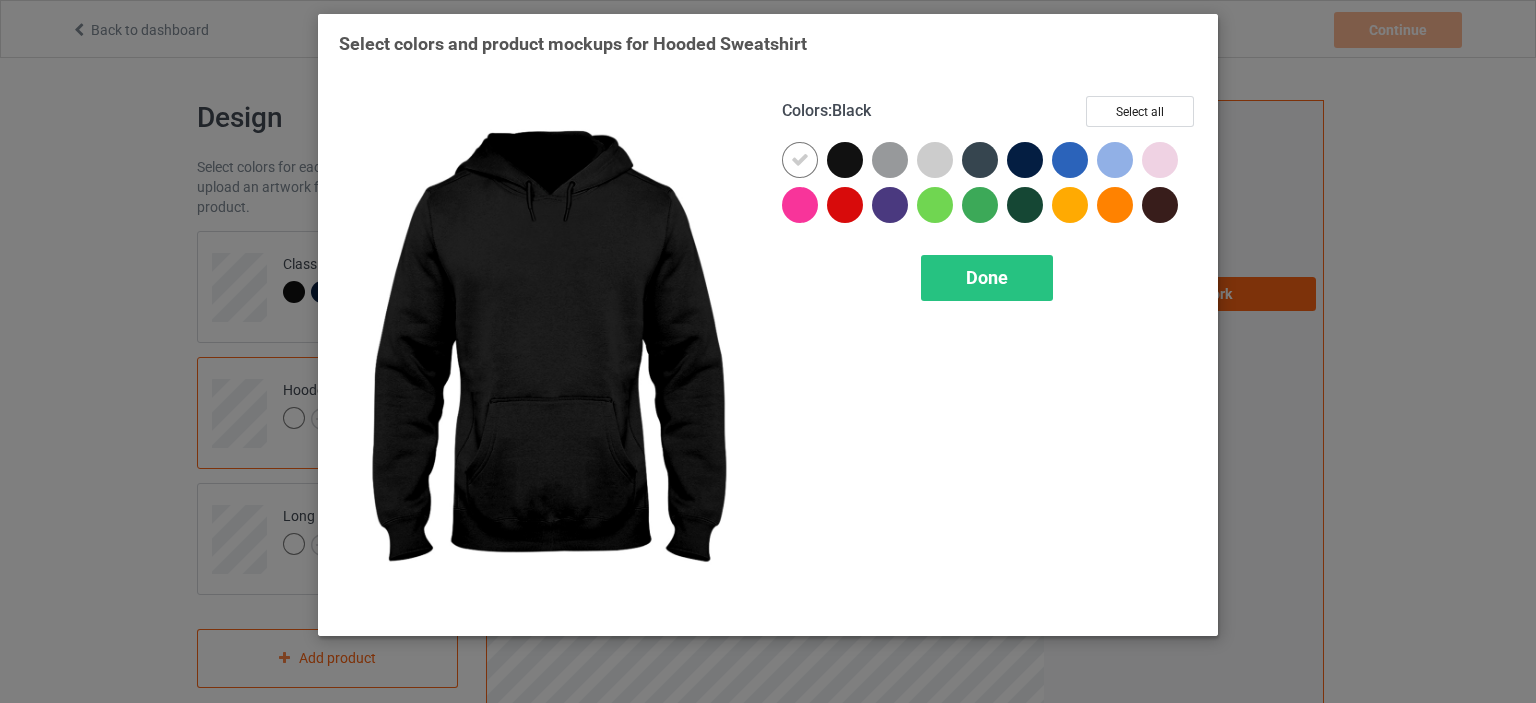 click at bounding box center (845, 160) 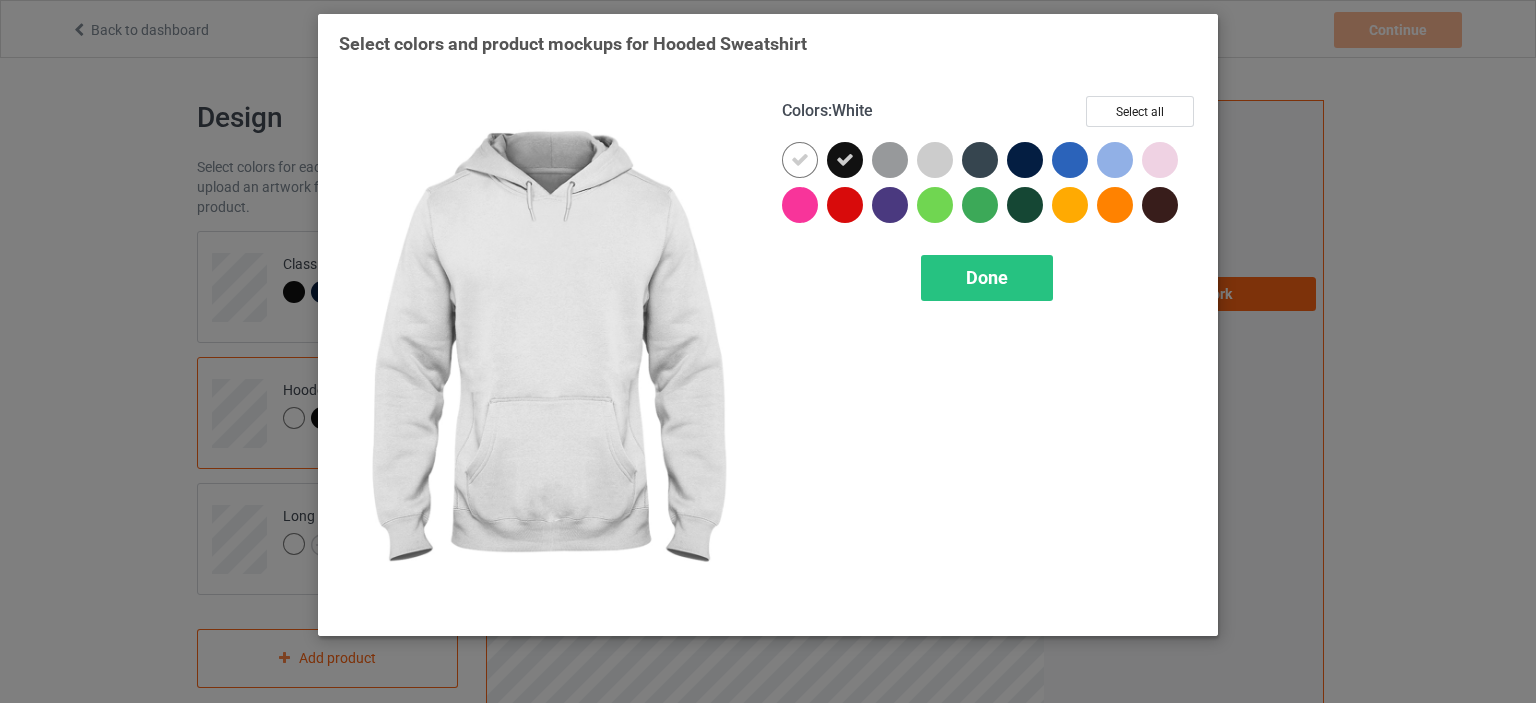 click at bounding box center (800, 160) 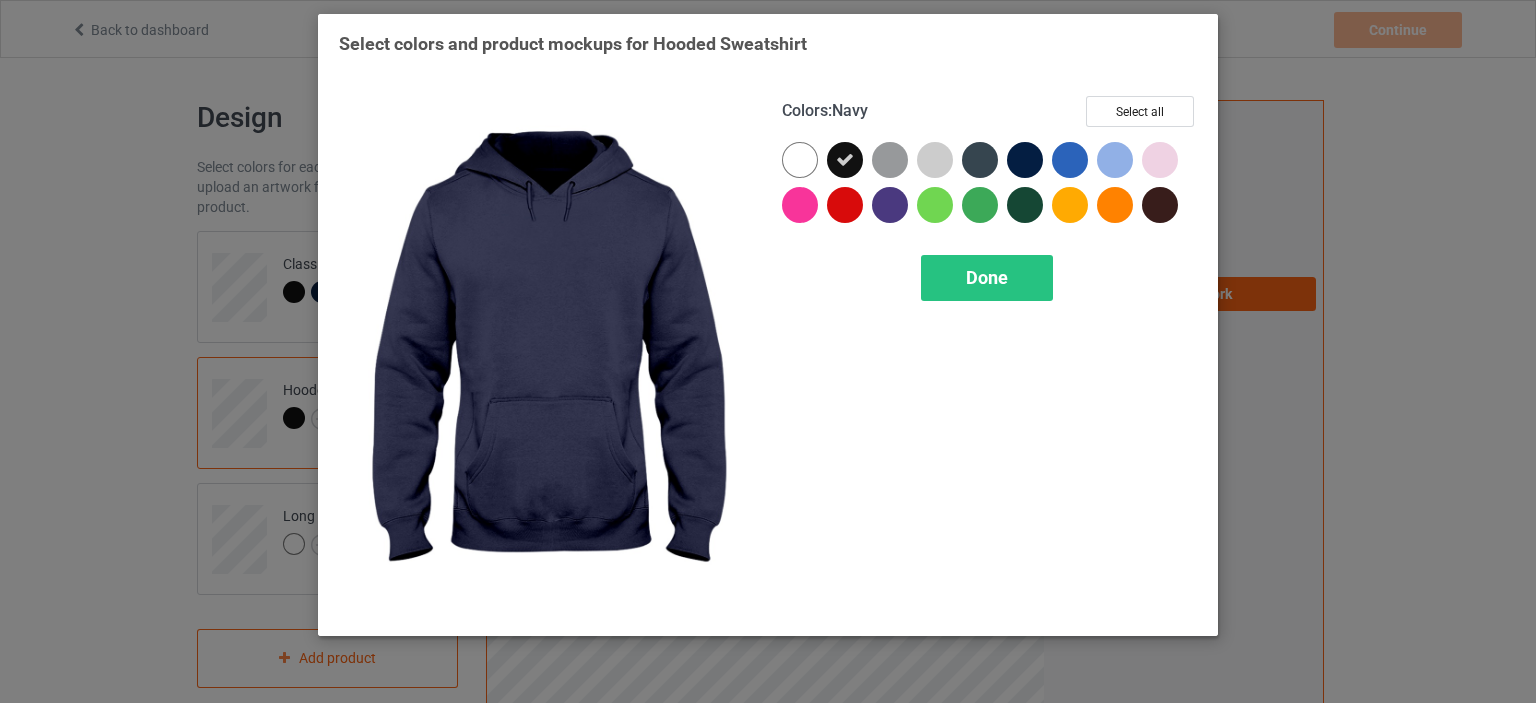 click at bounding box center (1025, 160) 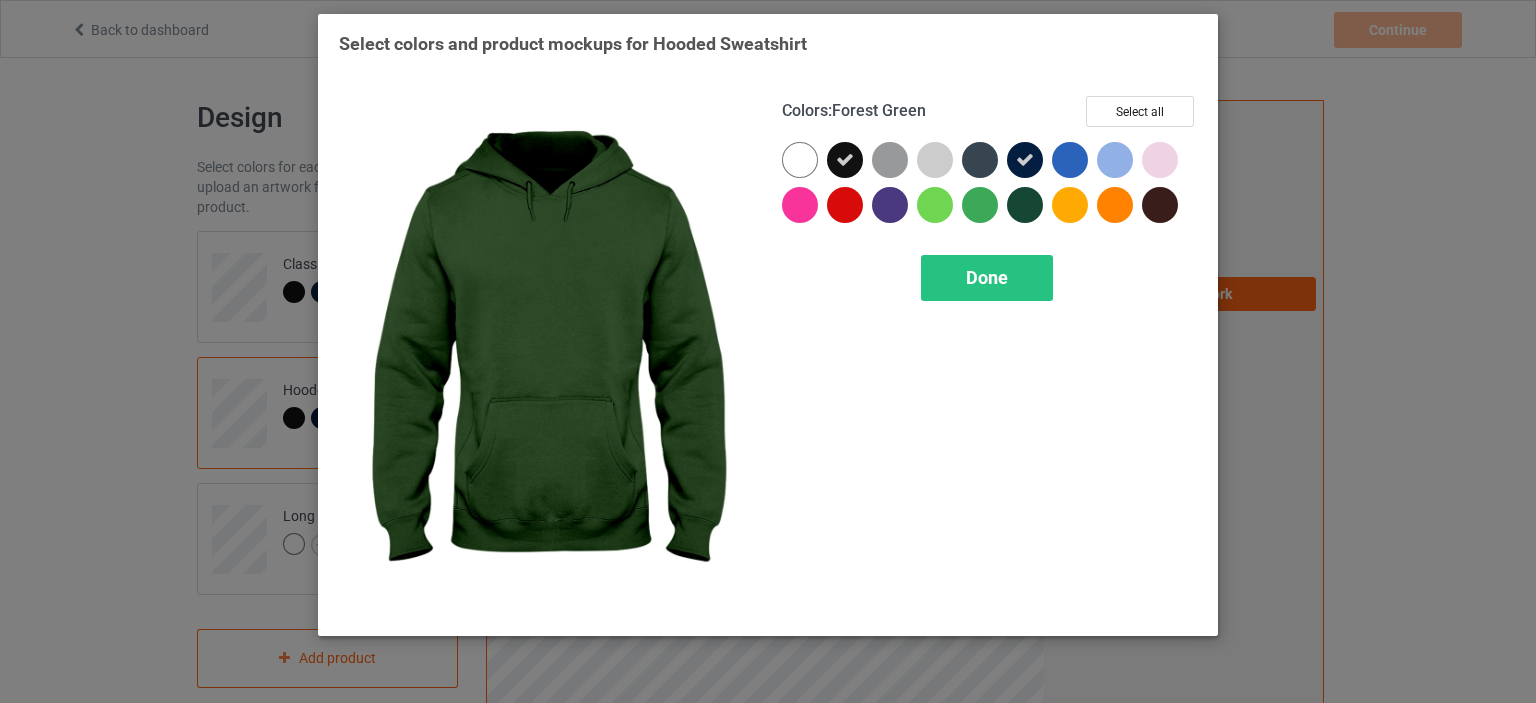 click at bounding box center [1025, 205] 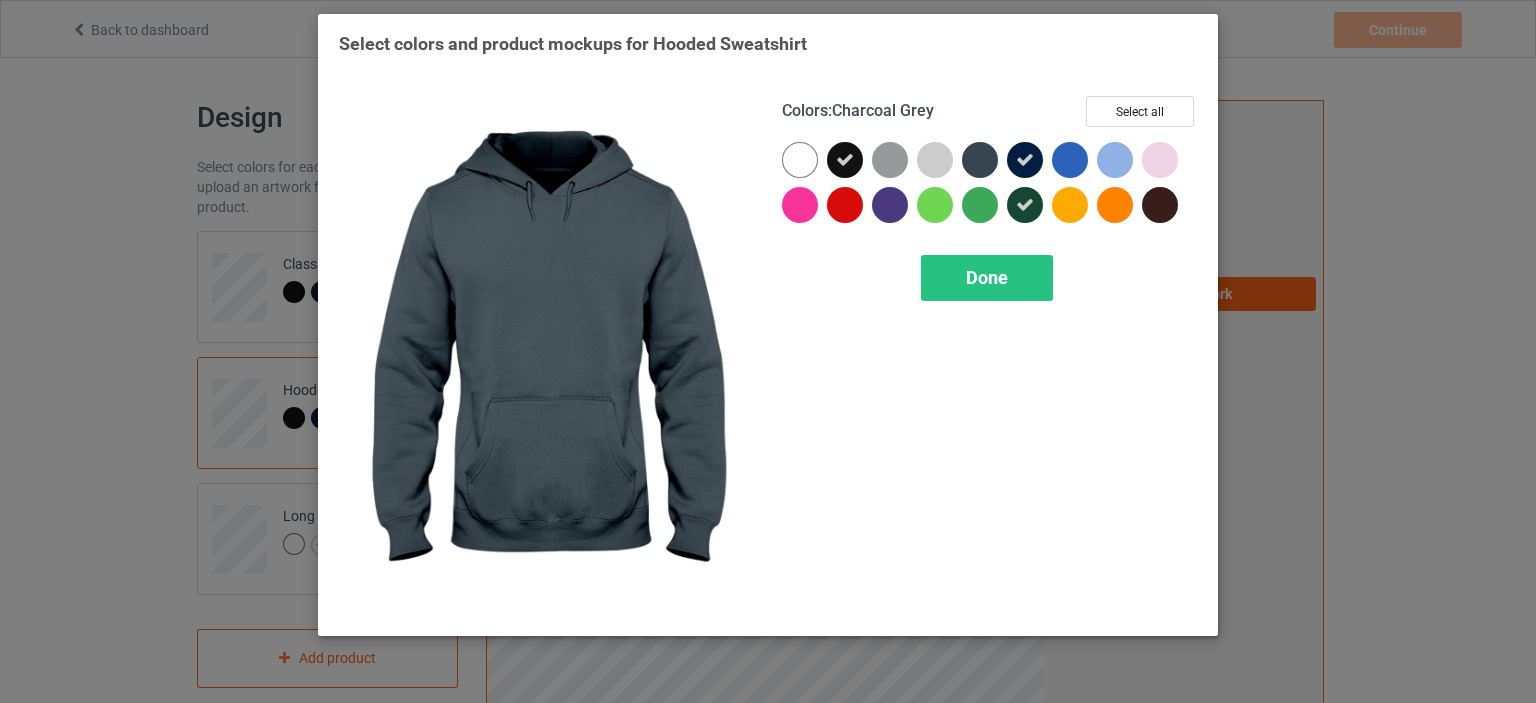 click at bounding box center (980, 160) 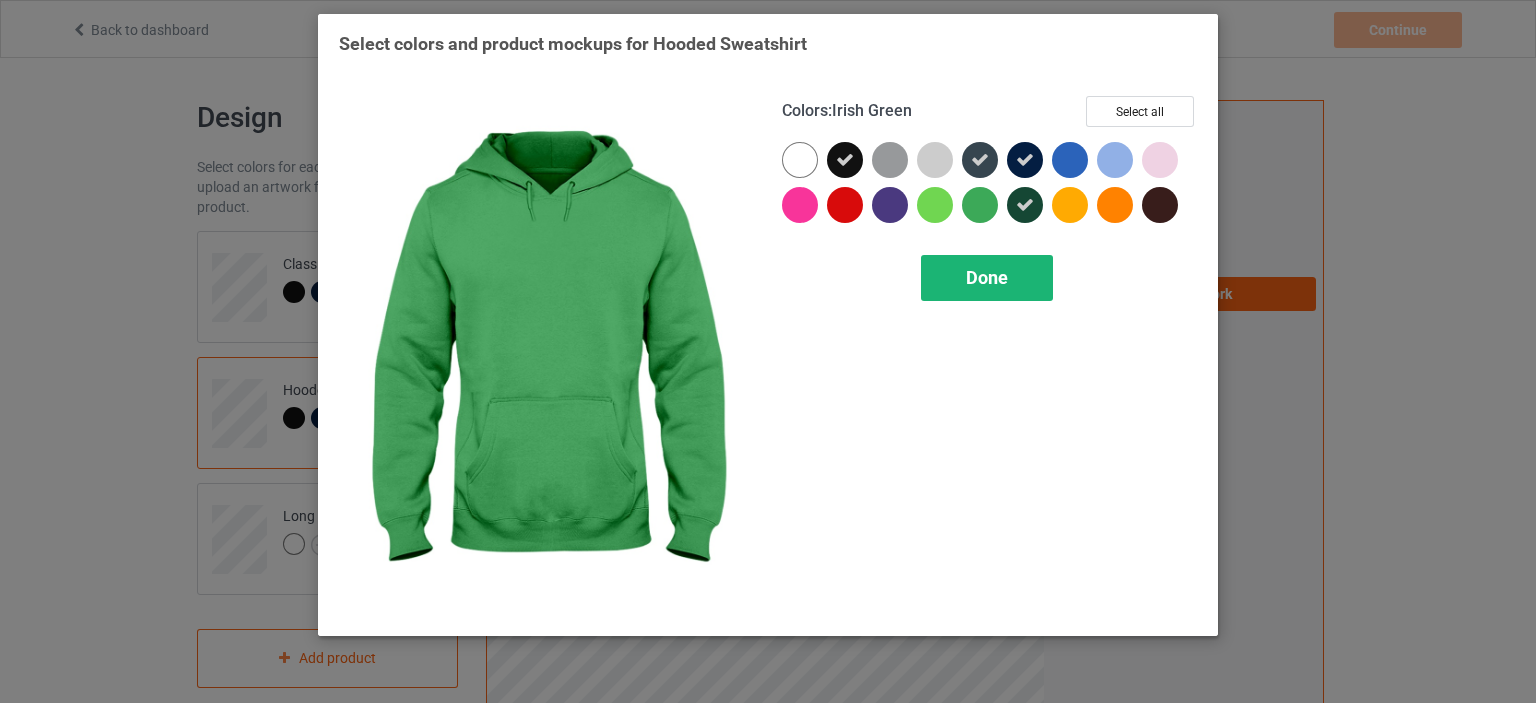 click on "Done" at bounding box center (987, 277) 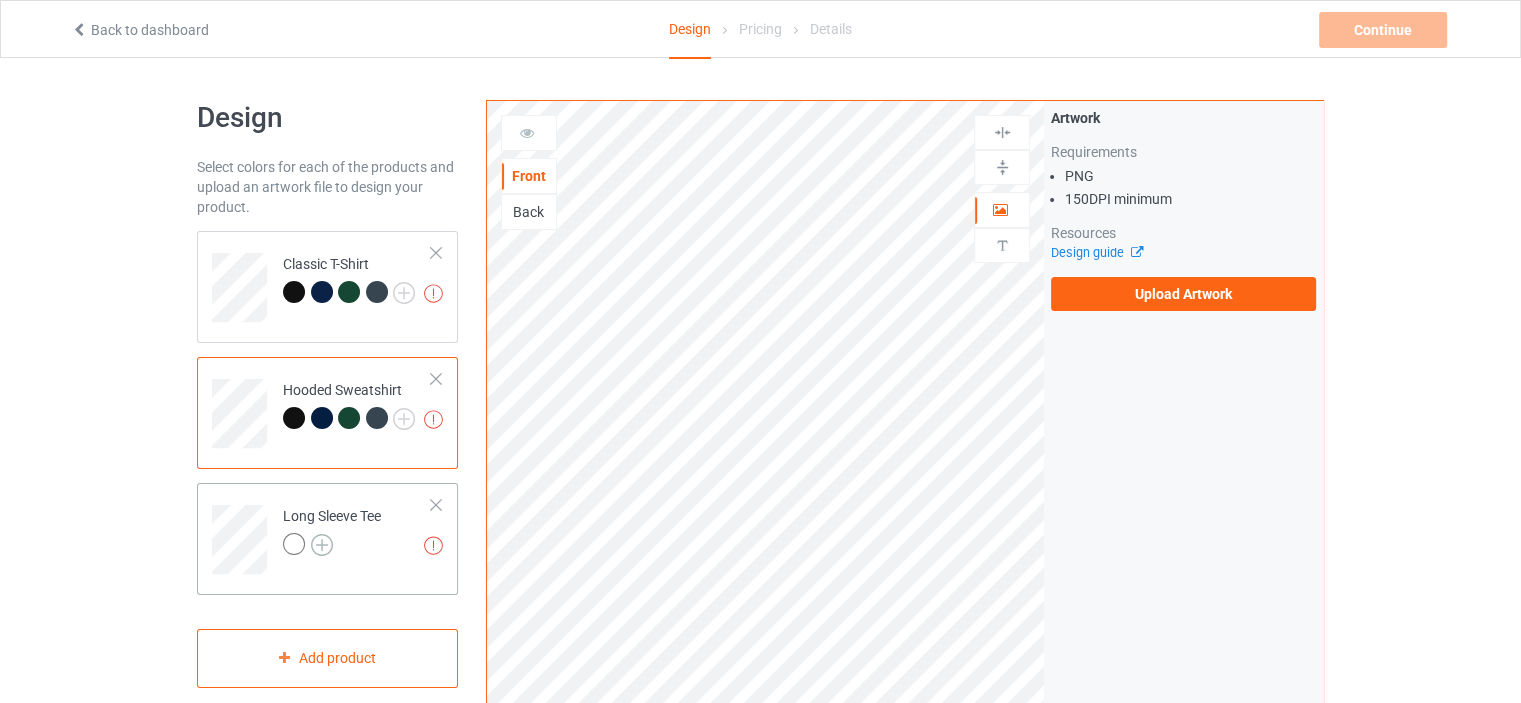 click at bounding box center (322, 545) 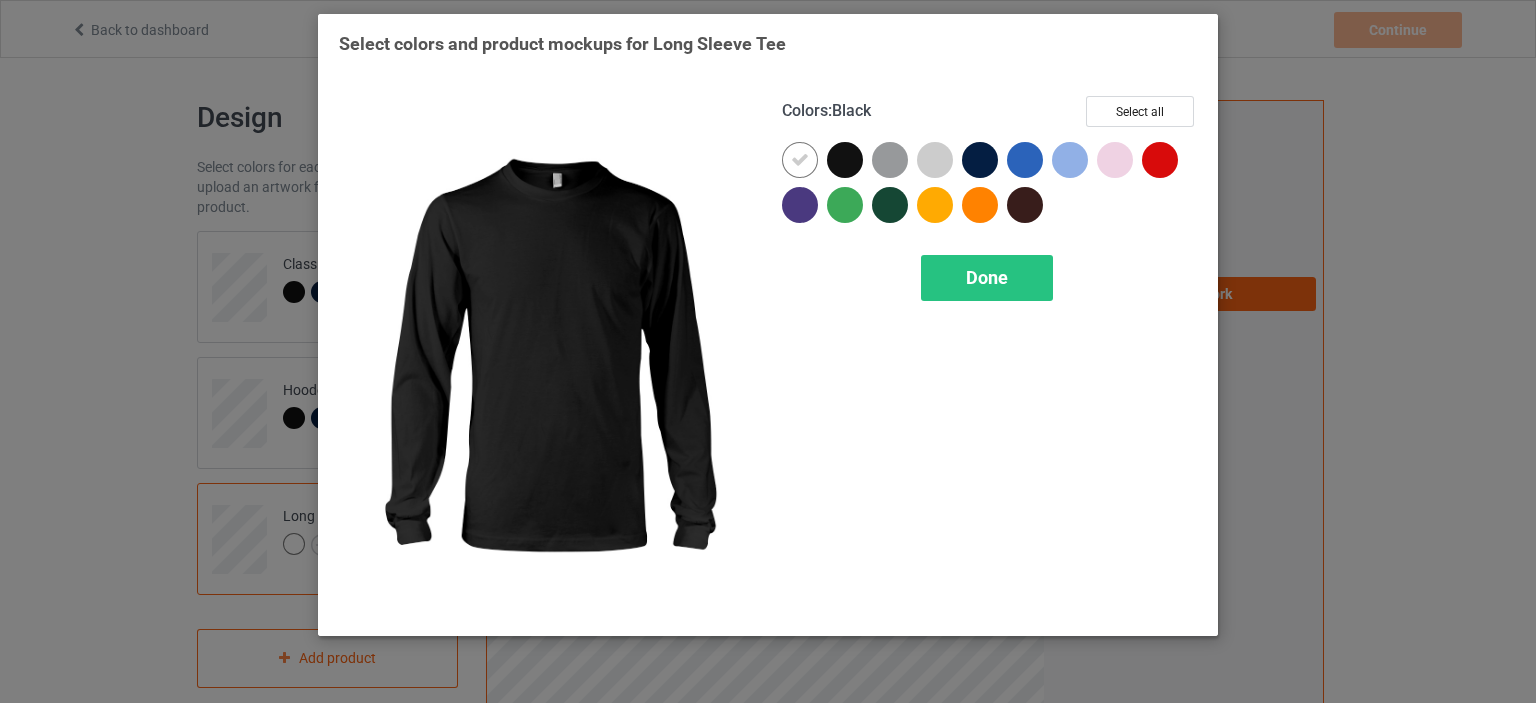 click at bounding box center [845, 160] 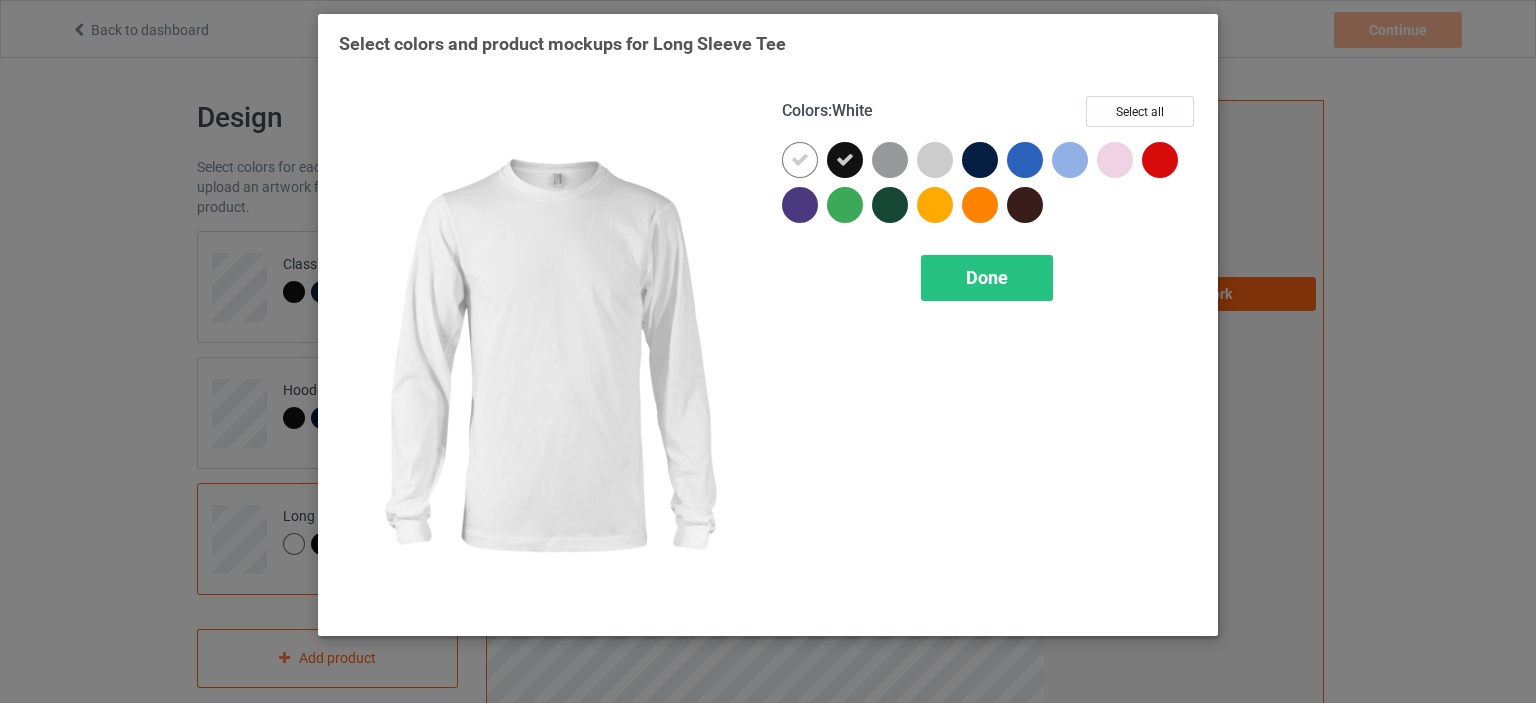 click at bounding box center (800, 160) 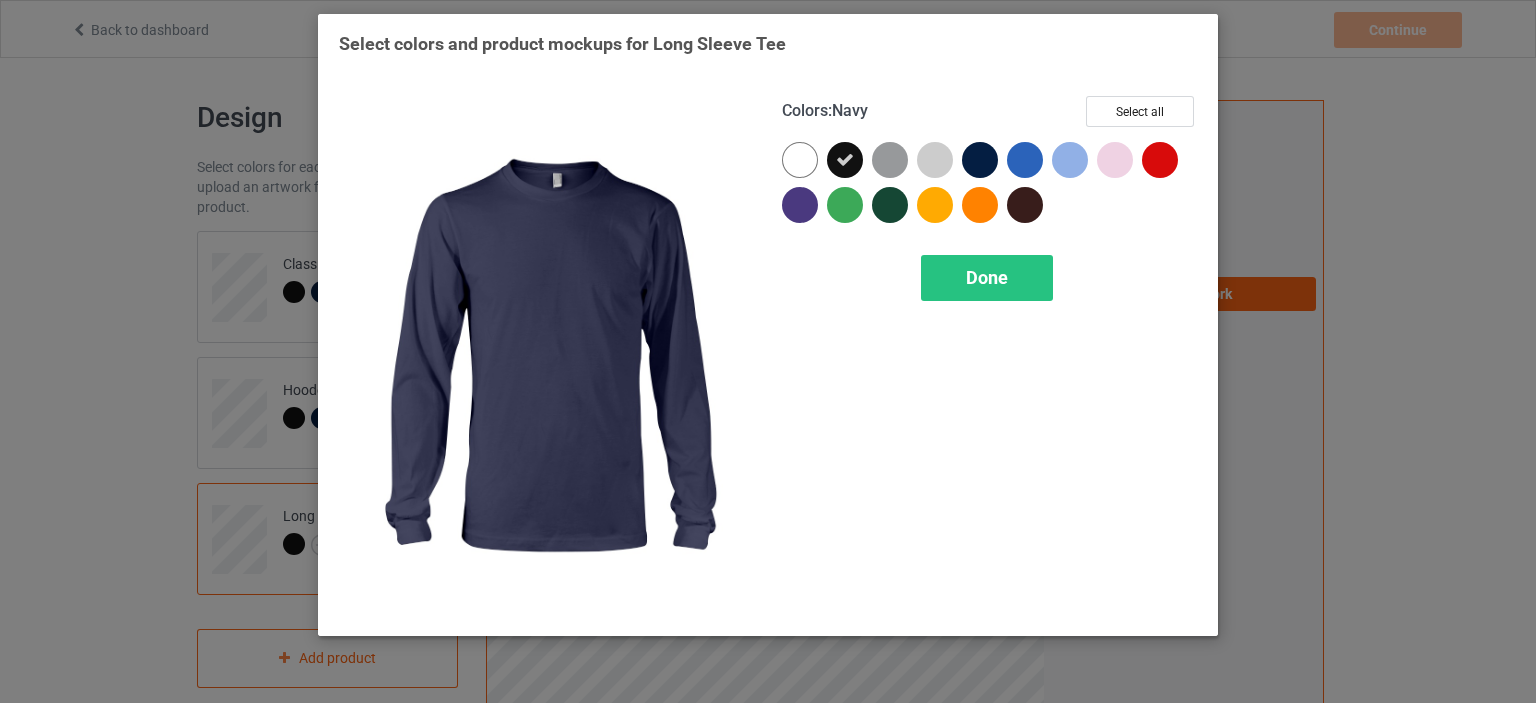 click at bounding box center (980, 160) 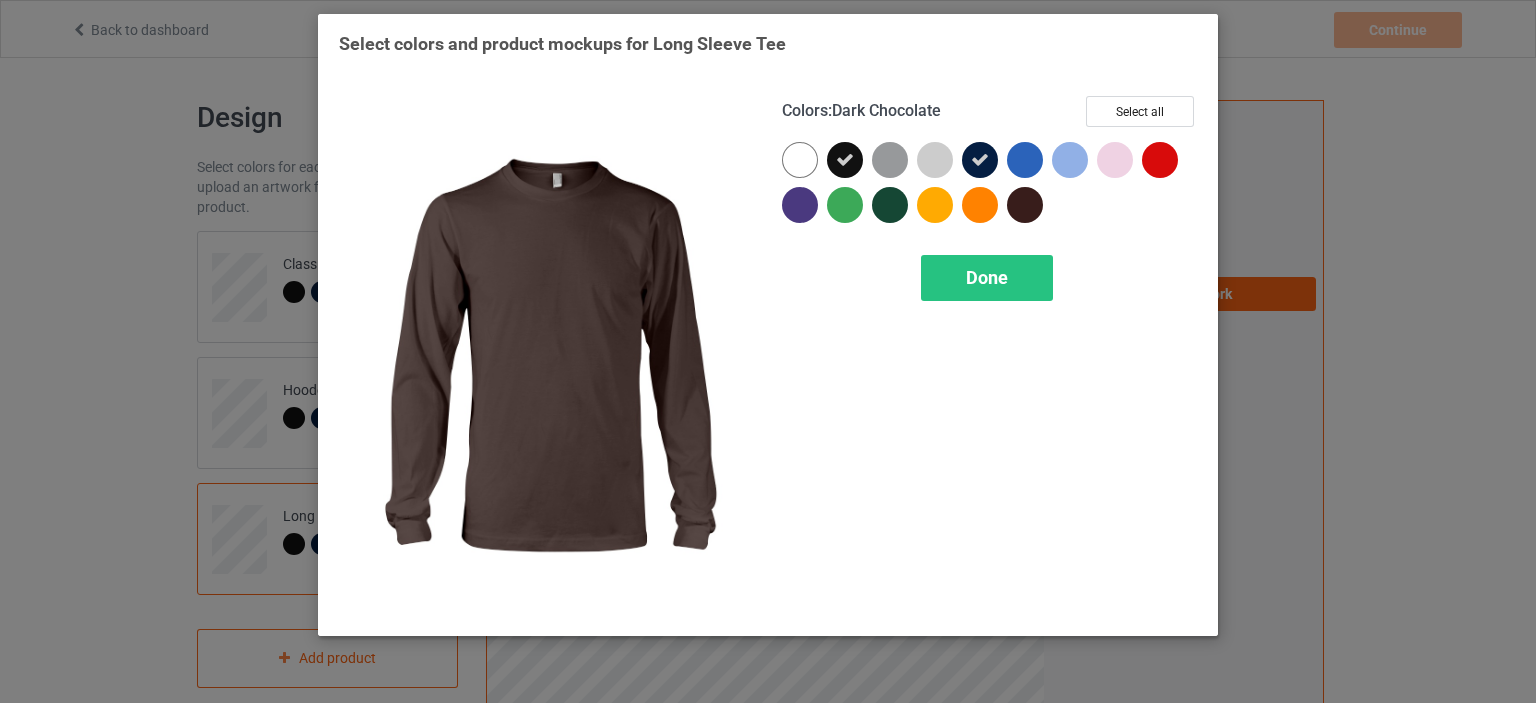 drag, startPoint x: 1017, startPoint y: 197, endPoint x: 988, endPoint y: 203, distance: 29.614185 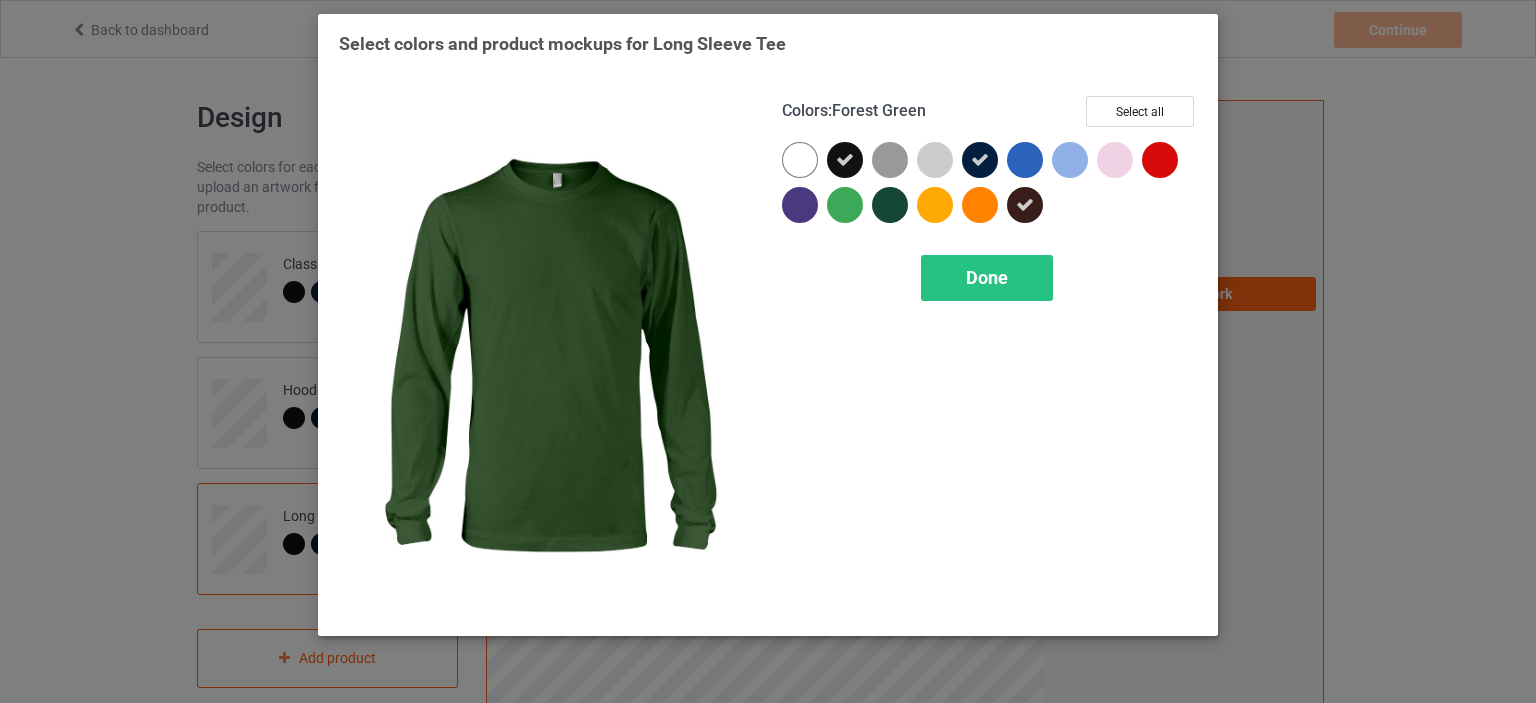 click at bounding box center (890, 205) 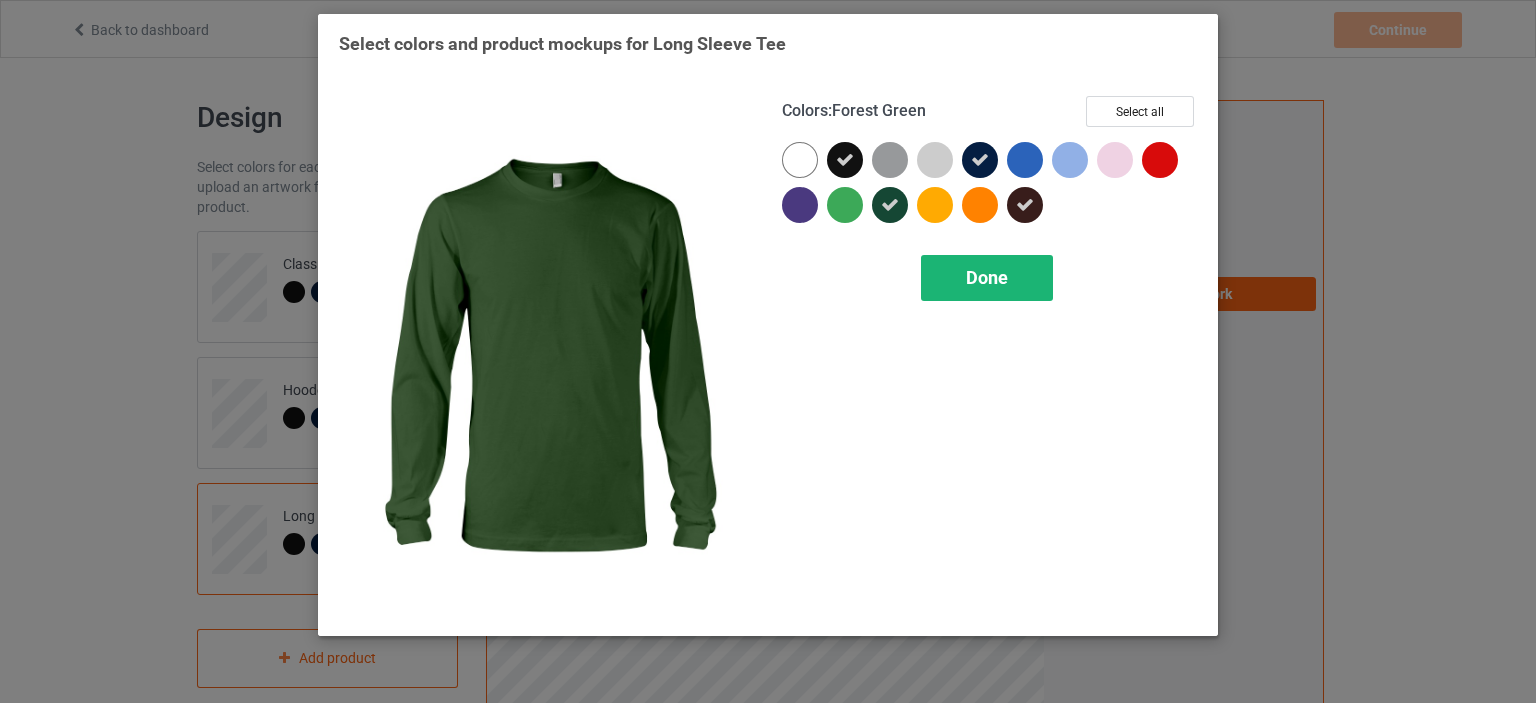 click on "Done" at bounding box center (987, 278) 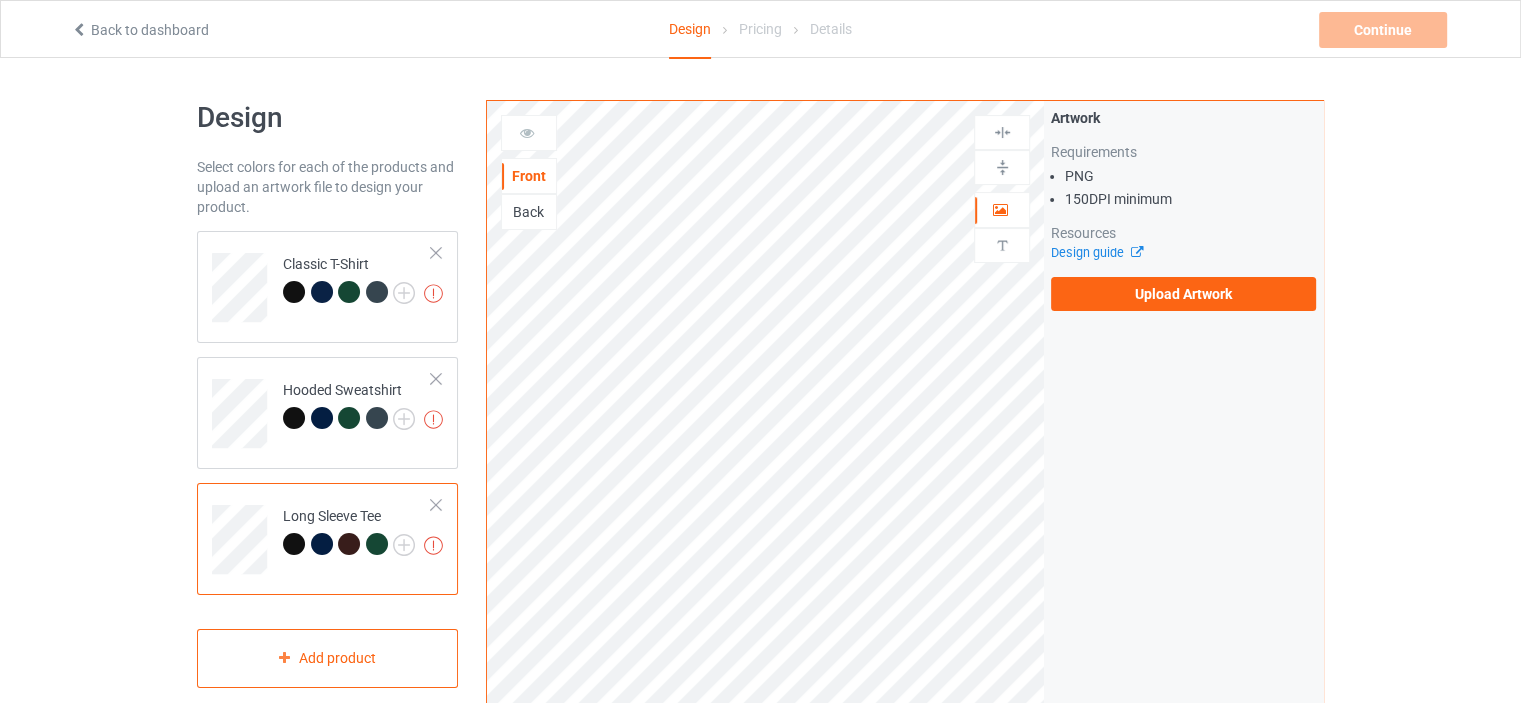 click on "Back" at bounding box center (529, 212) 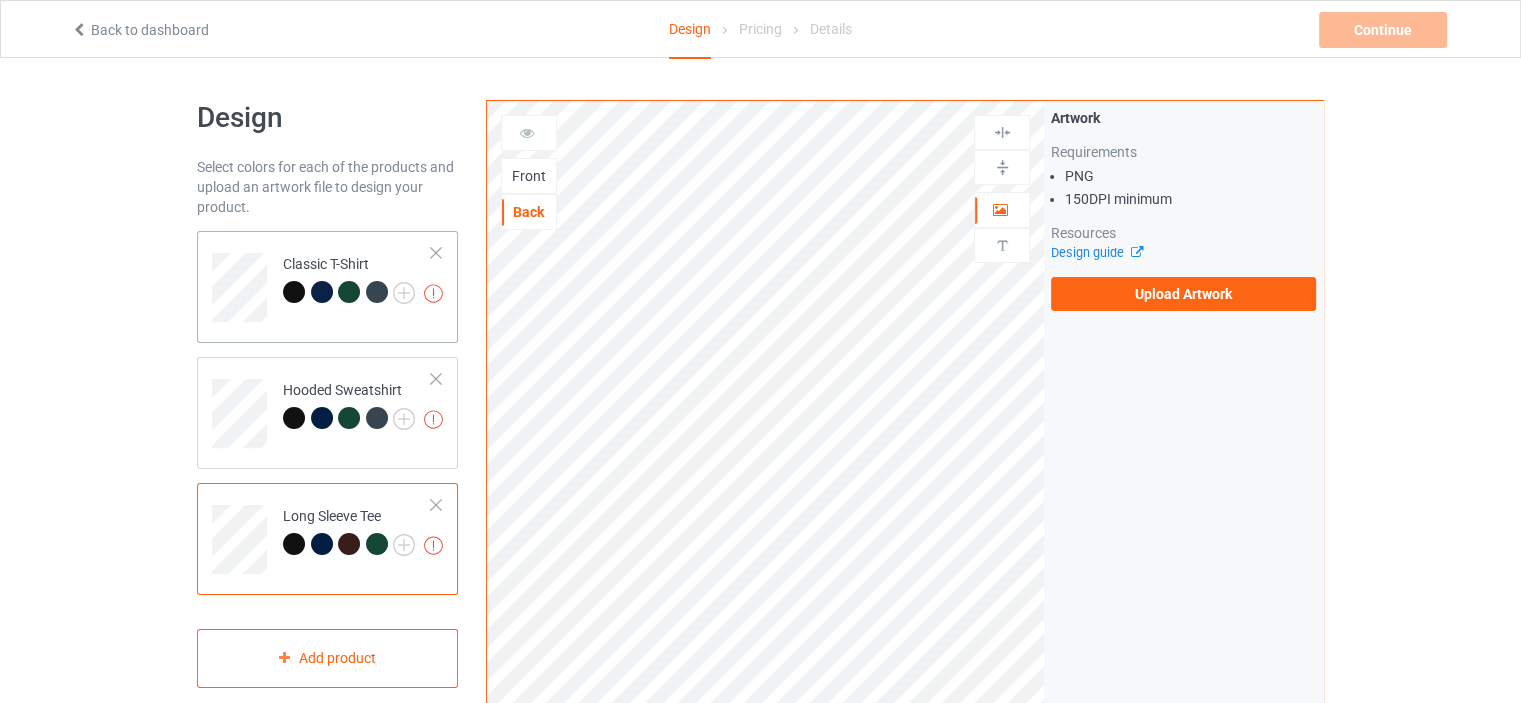 click on "Missing artworks Classic T-Shirt" at bounding box center [357, 280] 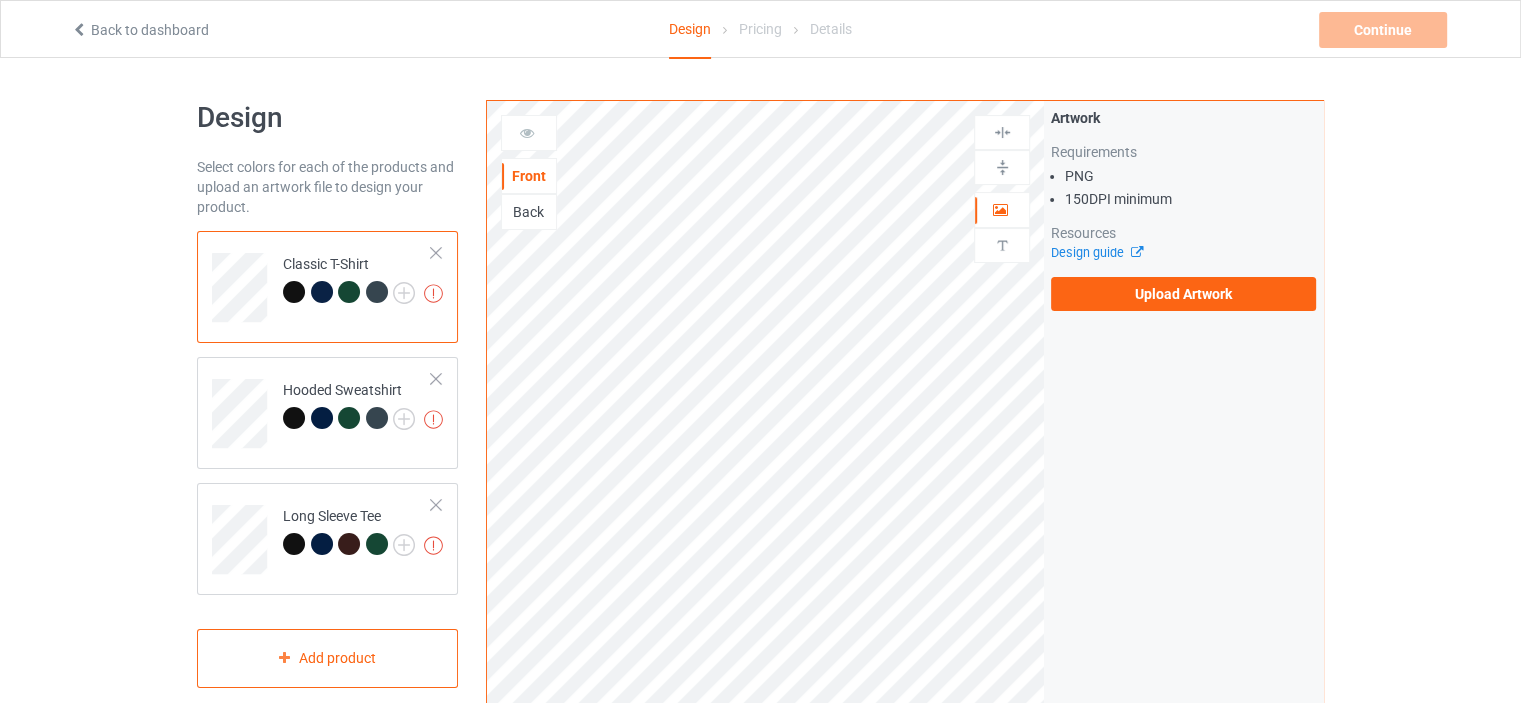 click on "Missing artworks Classic T-Shirt" at bounding box center (327, 287) 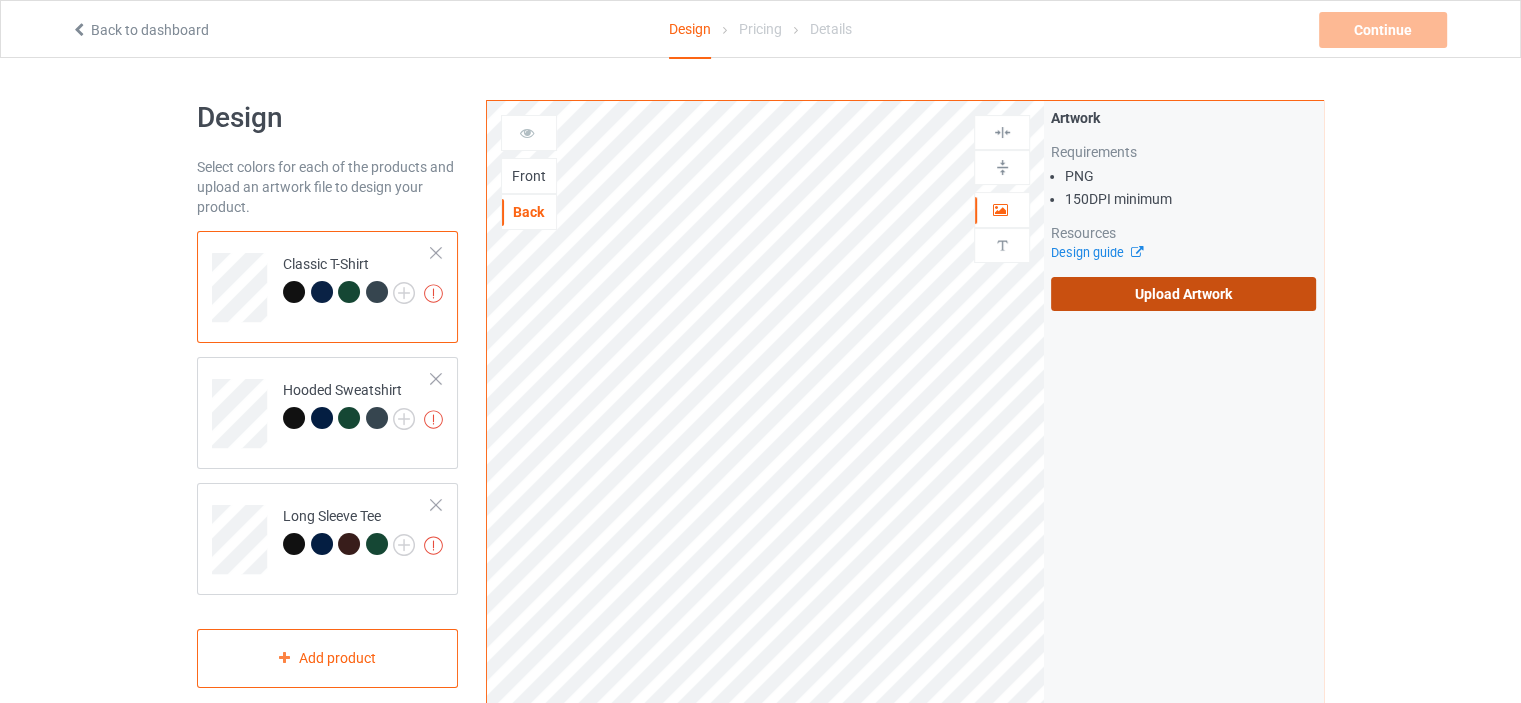 click on "Upload Artwork" at bounding box center [1183, 294] 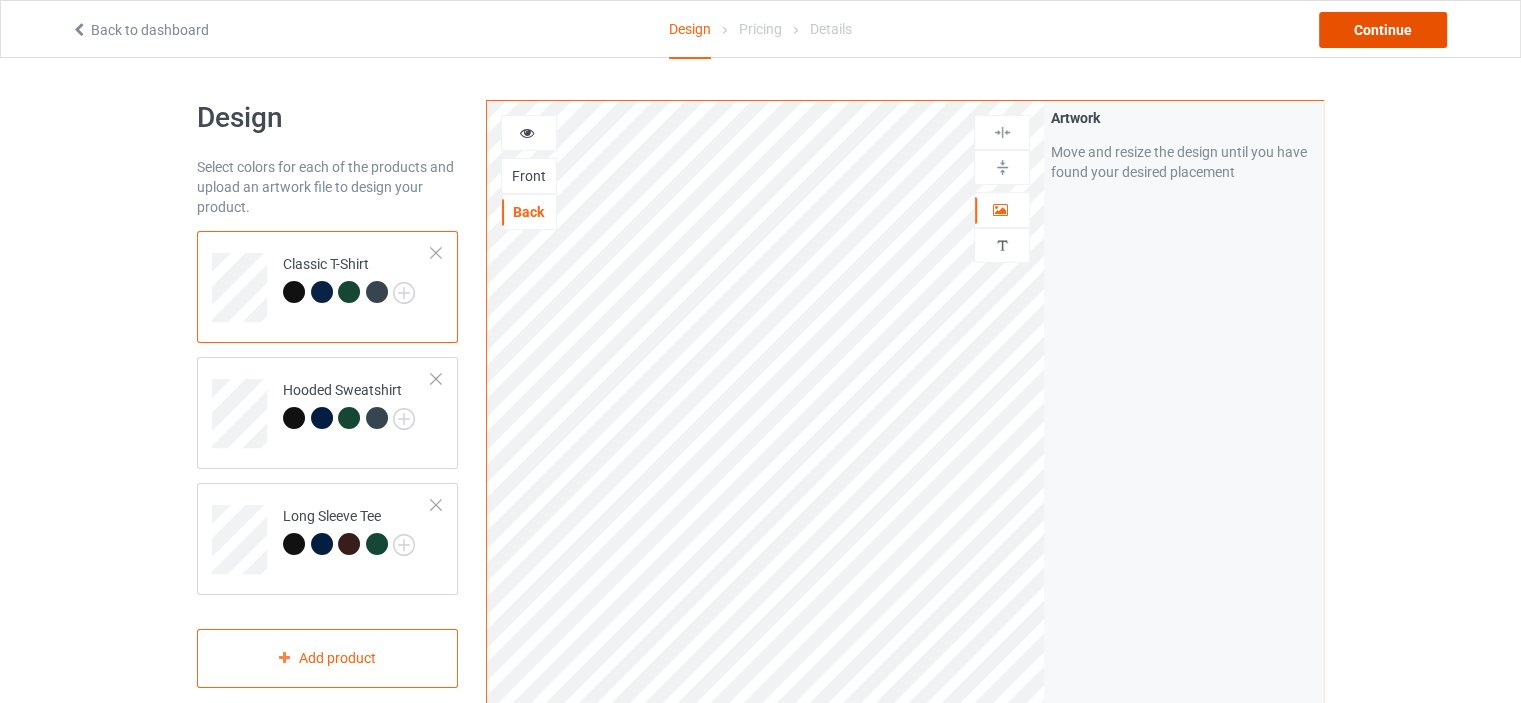 click on "Continue" at bounding box center [1383, 30] 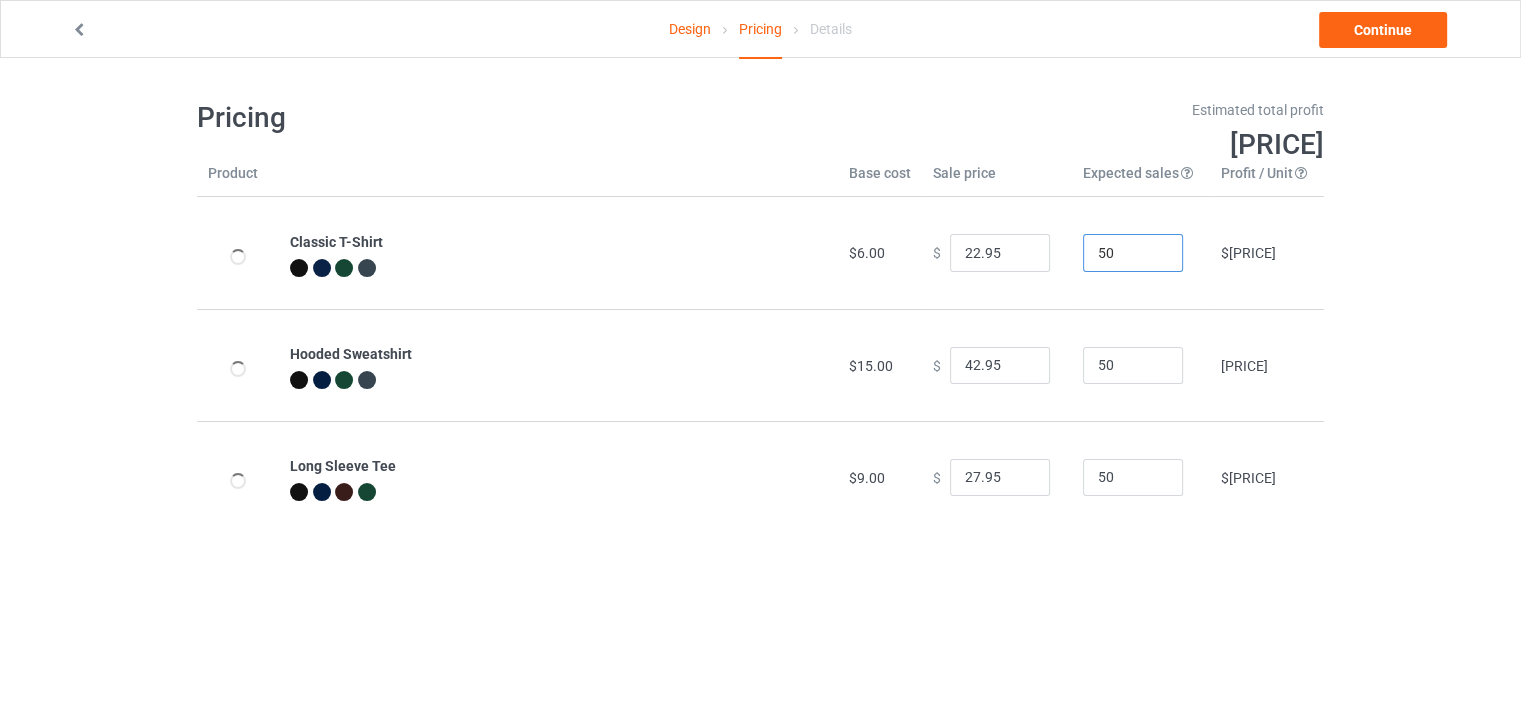 drag, startPoint x: 1108, startPoint y: 248, endPoint x: 1070, endPoint y: 251, distance: 38.118237 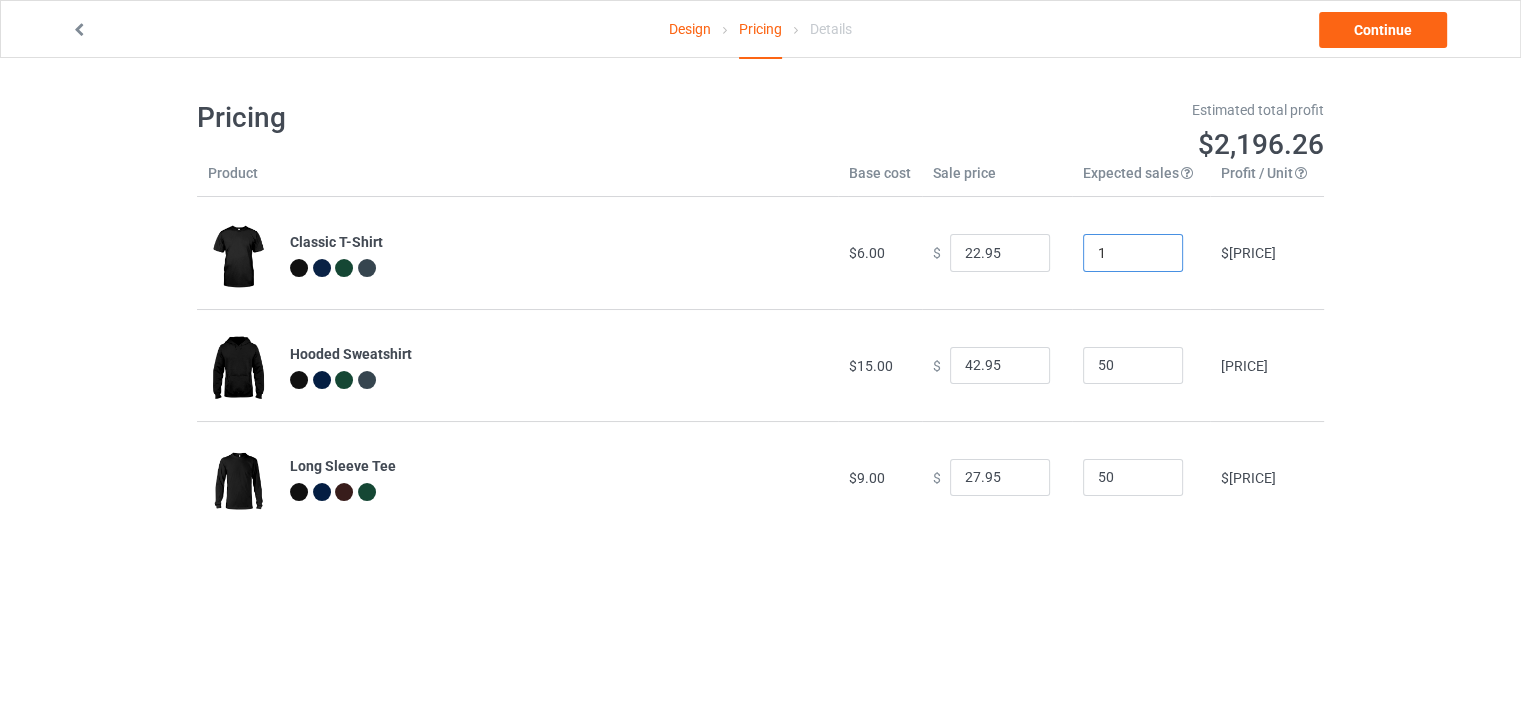 type on "1" 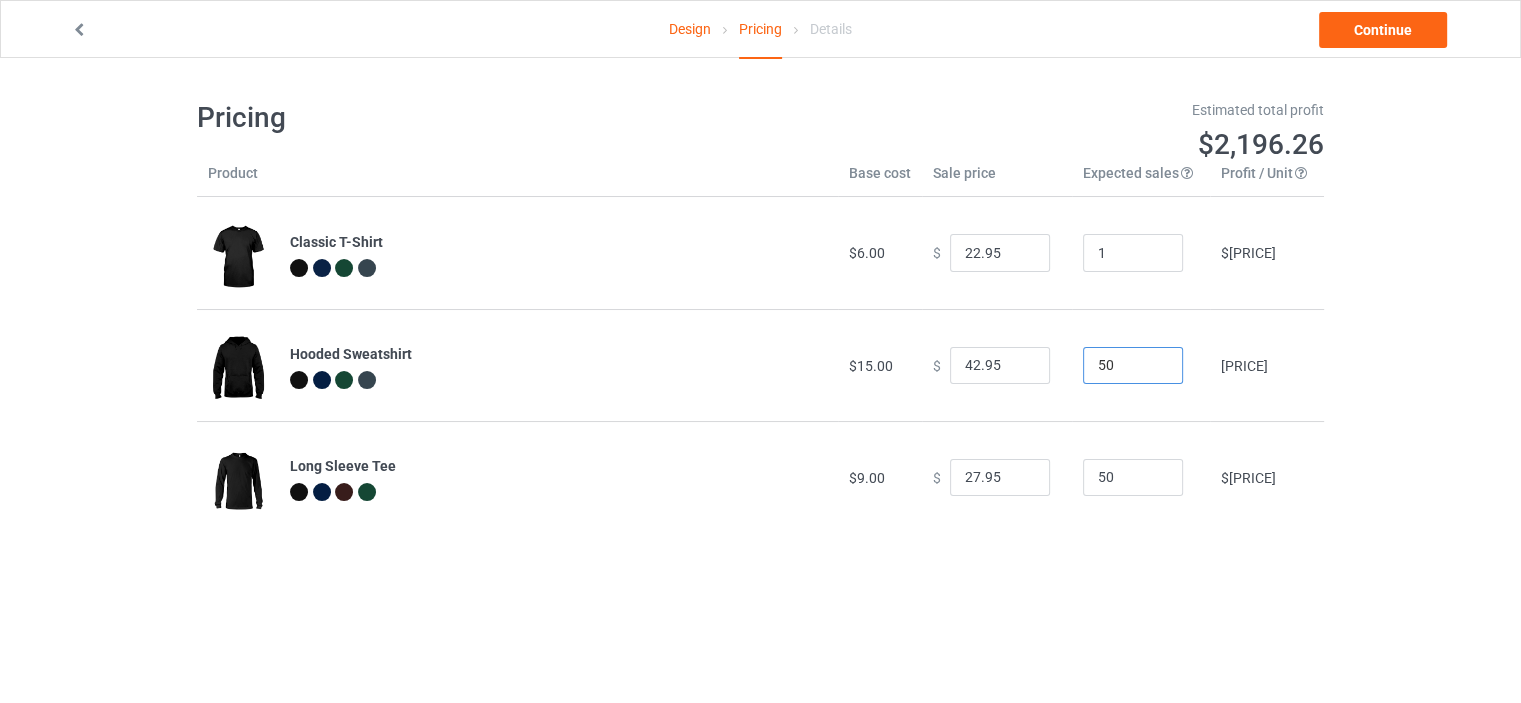 drag, startPoint x: 1101, startPoint y: 371, endPoint x: 1068, endPoint y: 377, distance: 33.54102 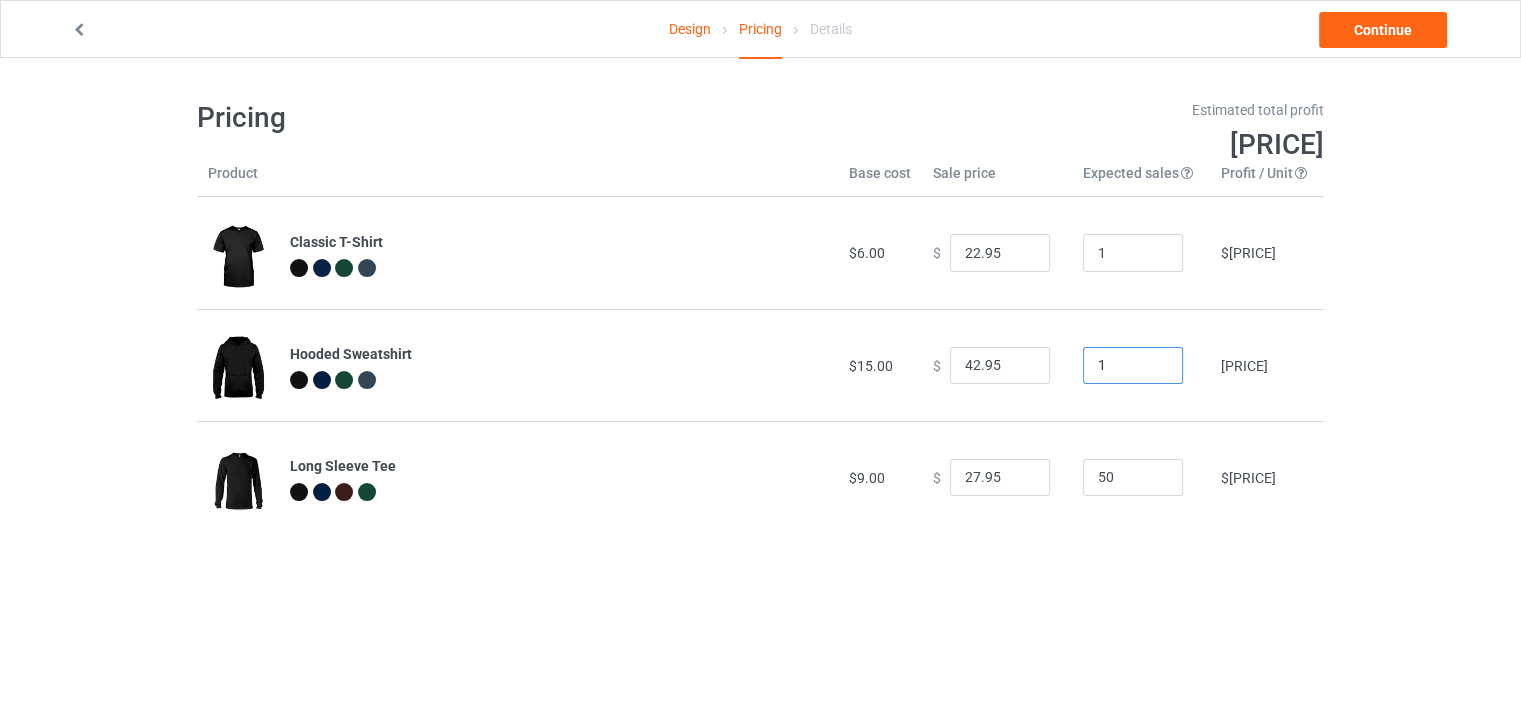 type on "1" 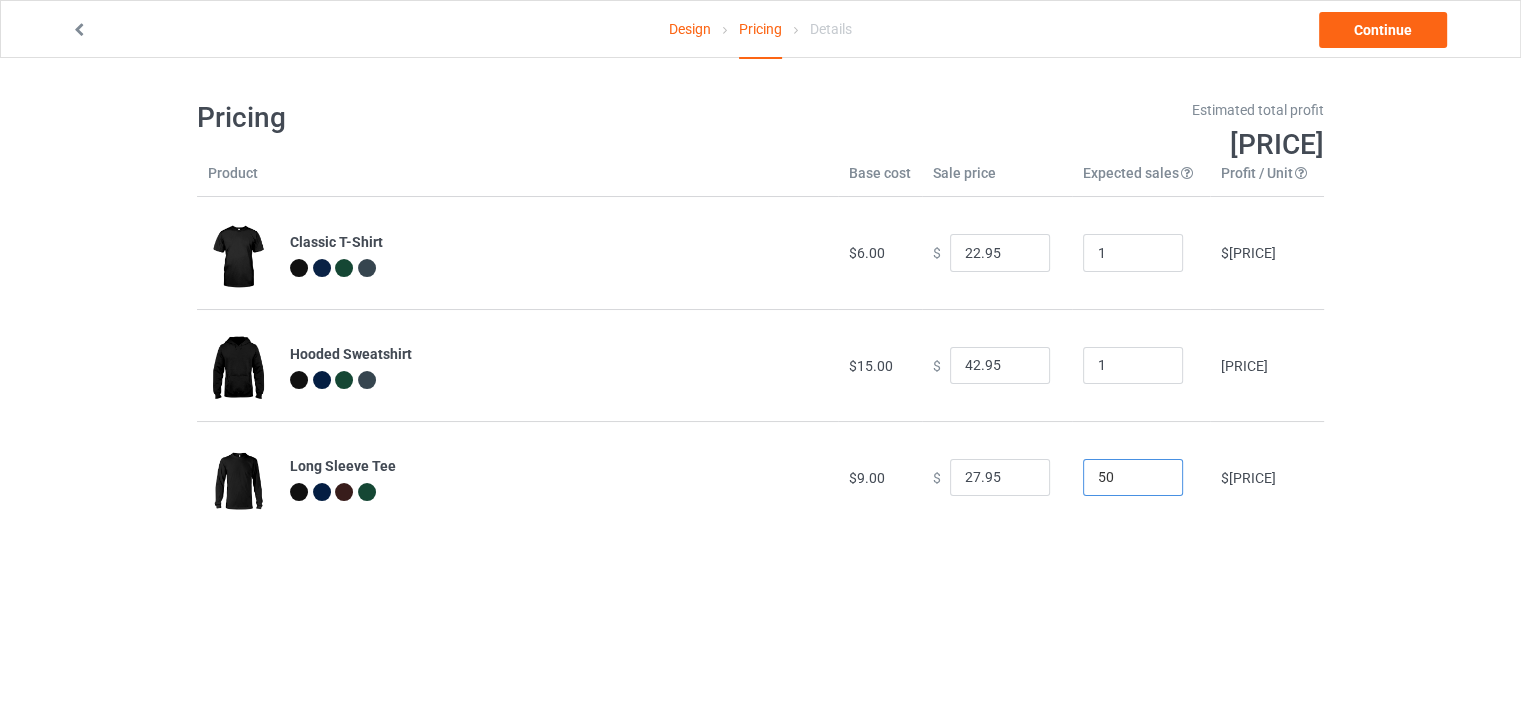 drag, startPoint x: 1101, startPoint y: 471, endPoint x: 1069, endPoint y: 481, distance: 33.526108 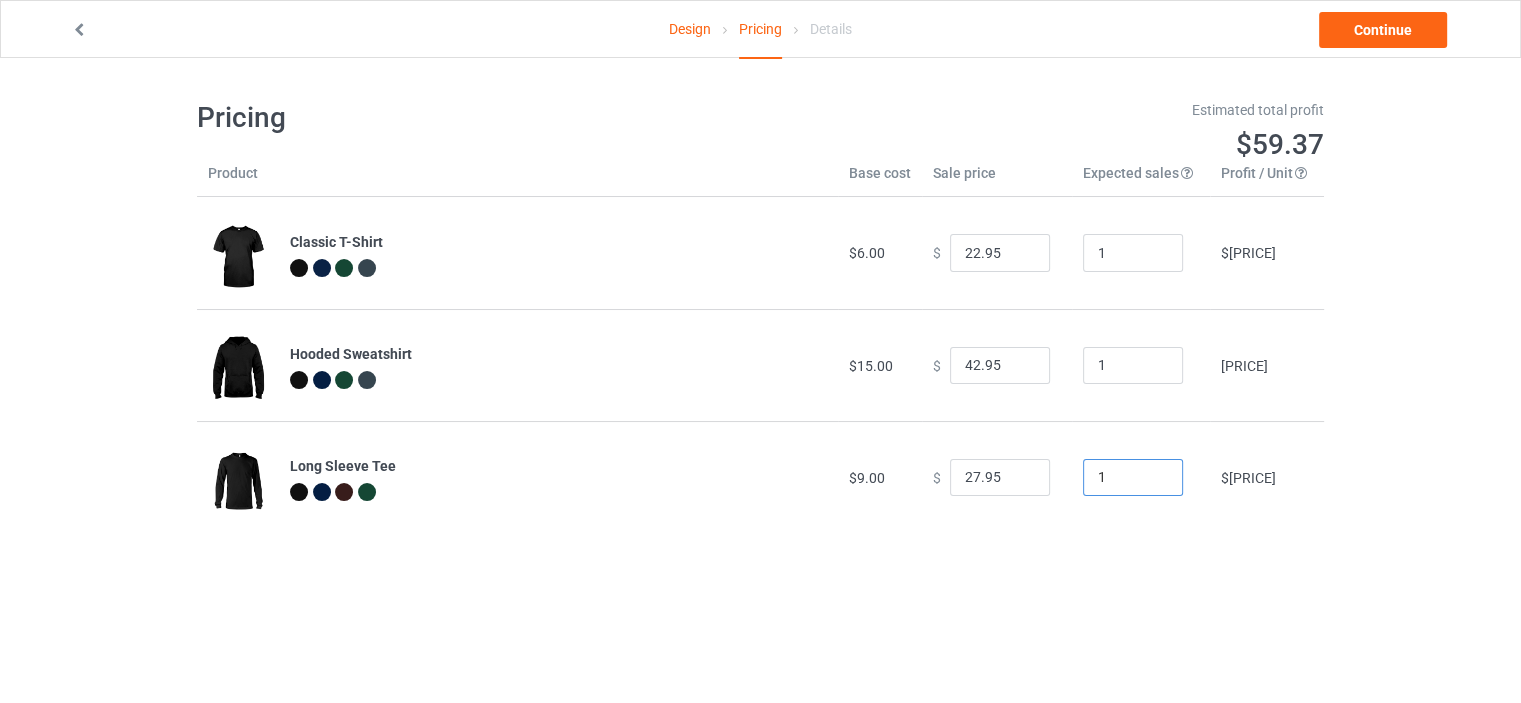 type on "1" 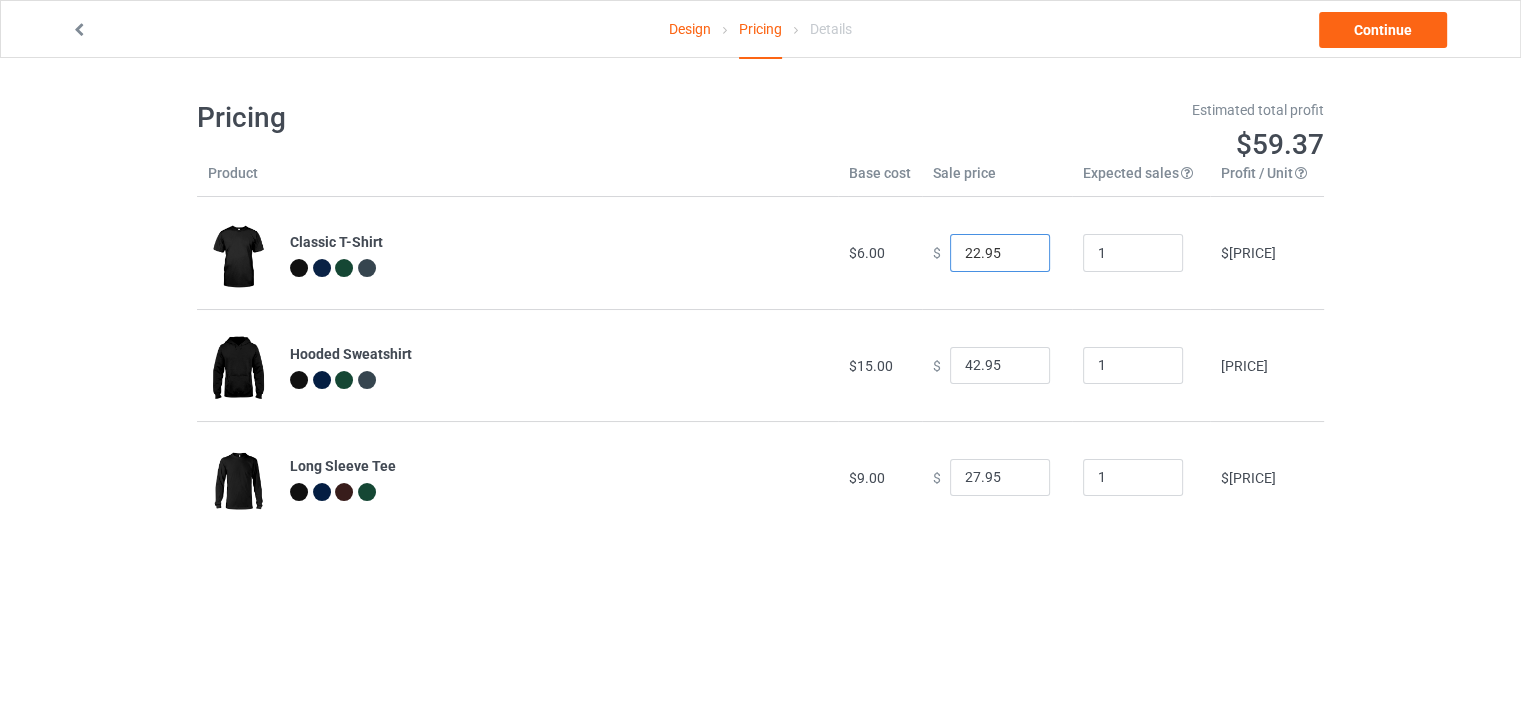 click on "22.95" at bounding box center [1000, 253] 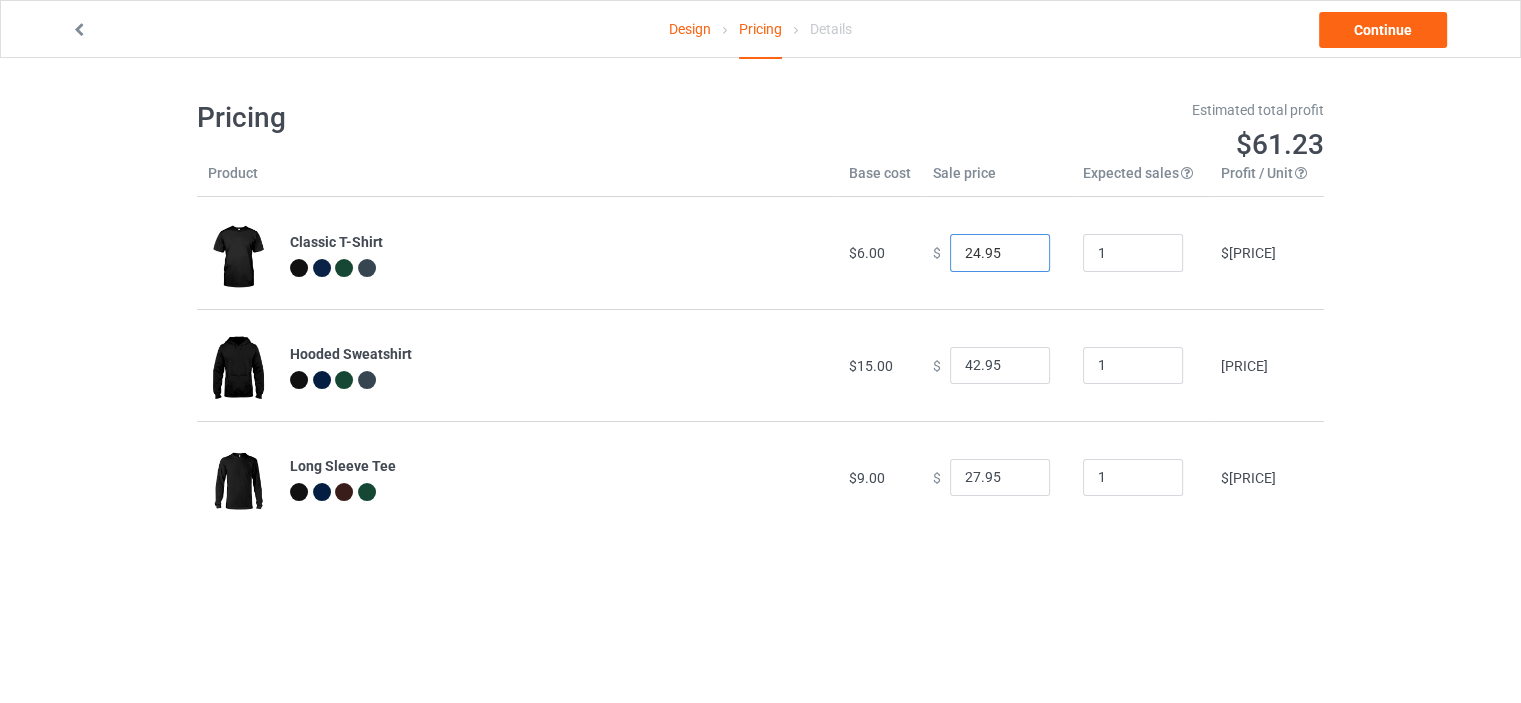 click on "24.95" at bounding box center [1000, 253] 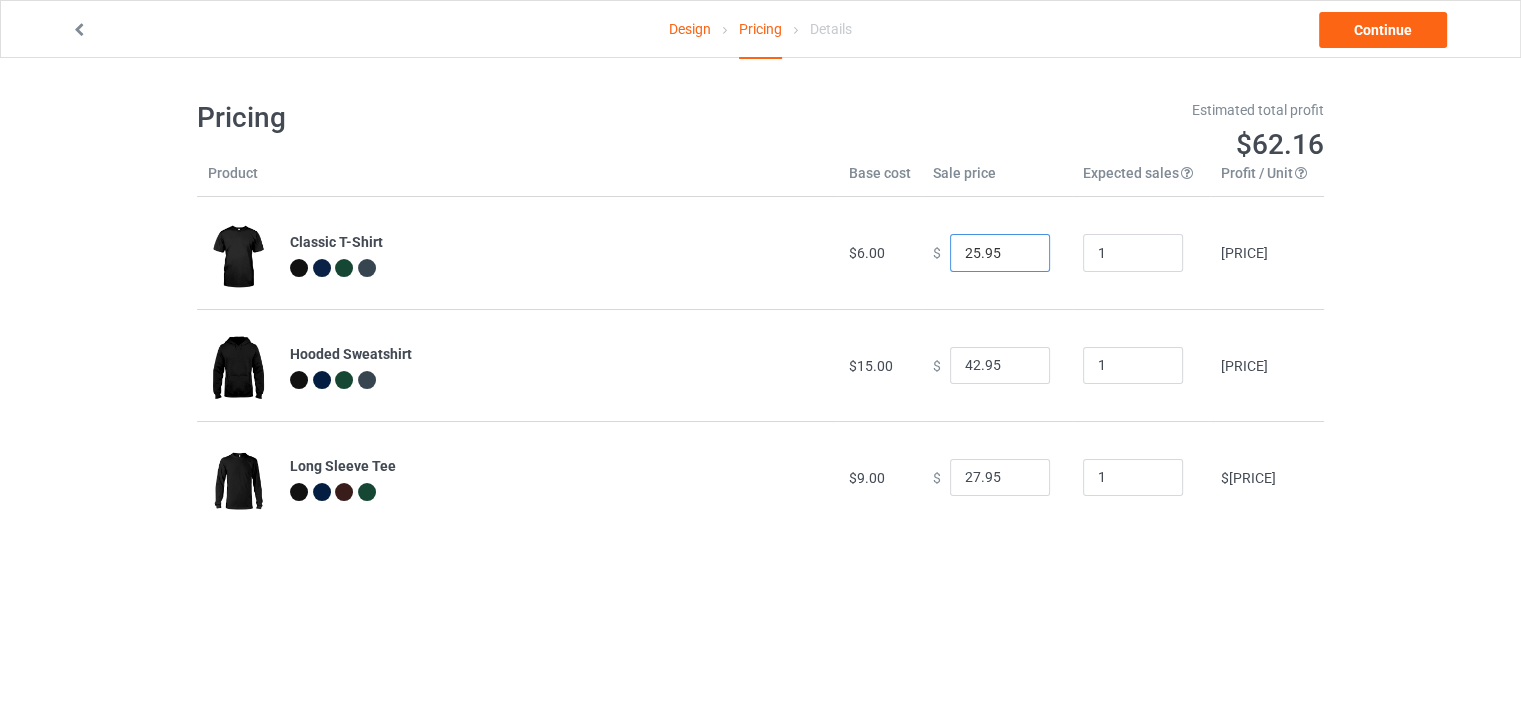 type on "25.95" 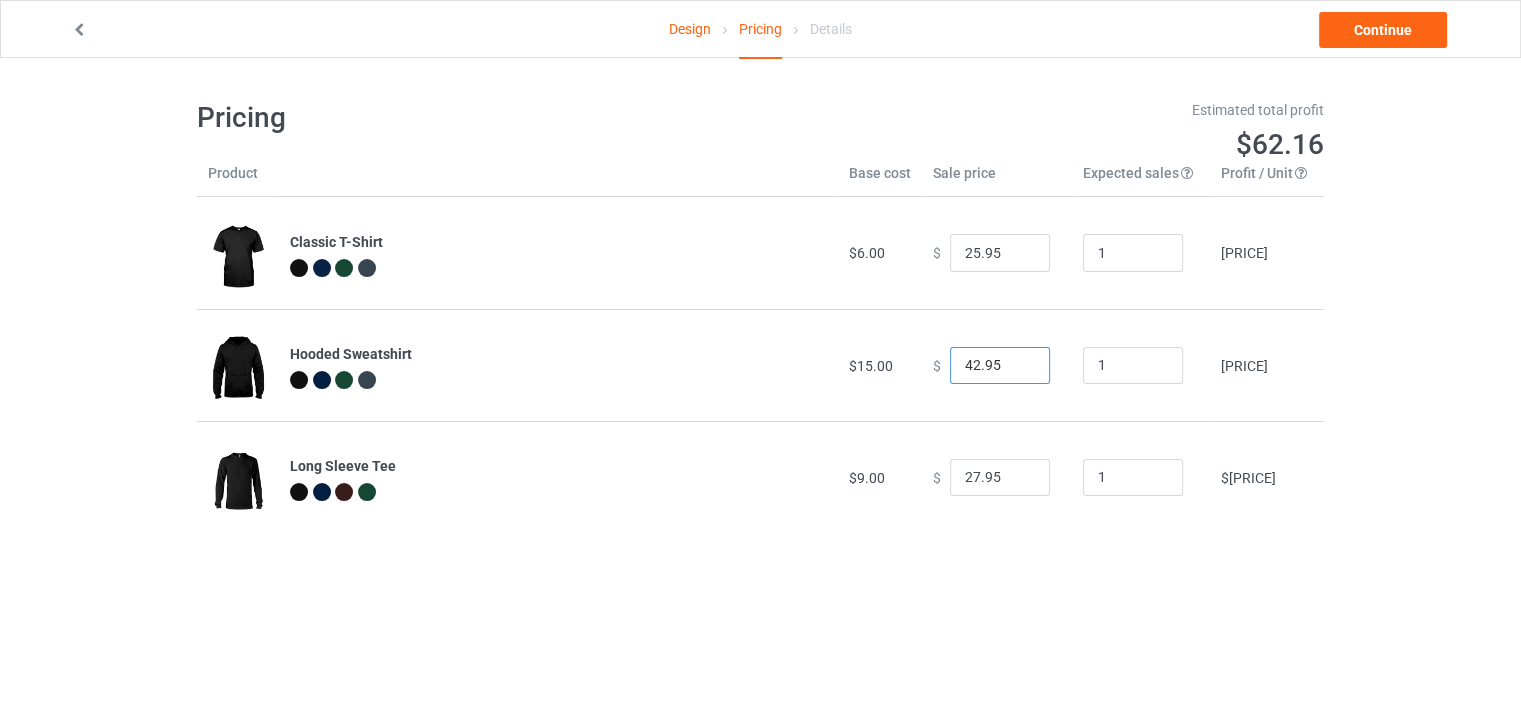 click on "42.95" at bounding box center [1000, 366] 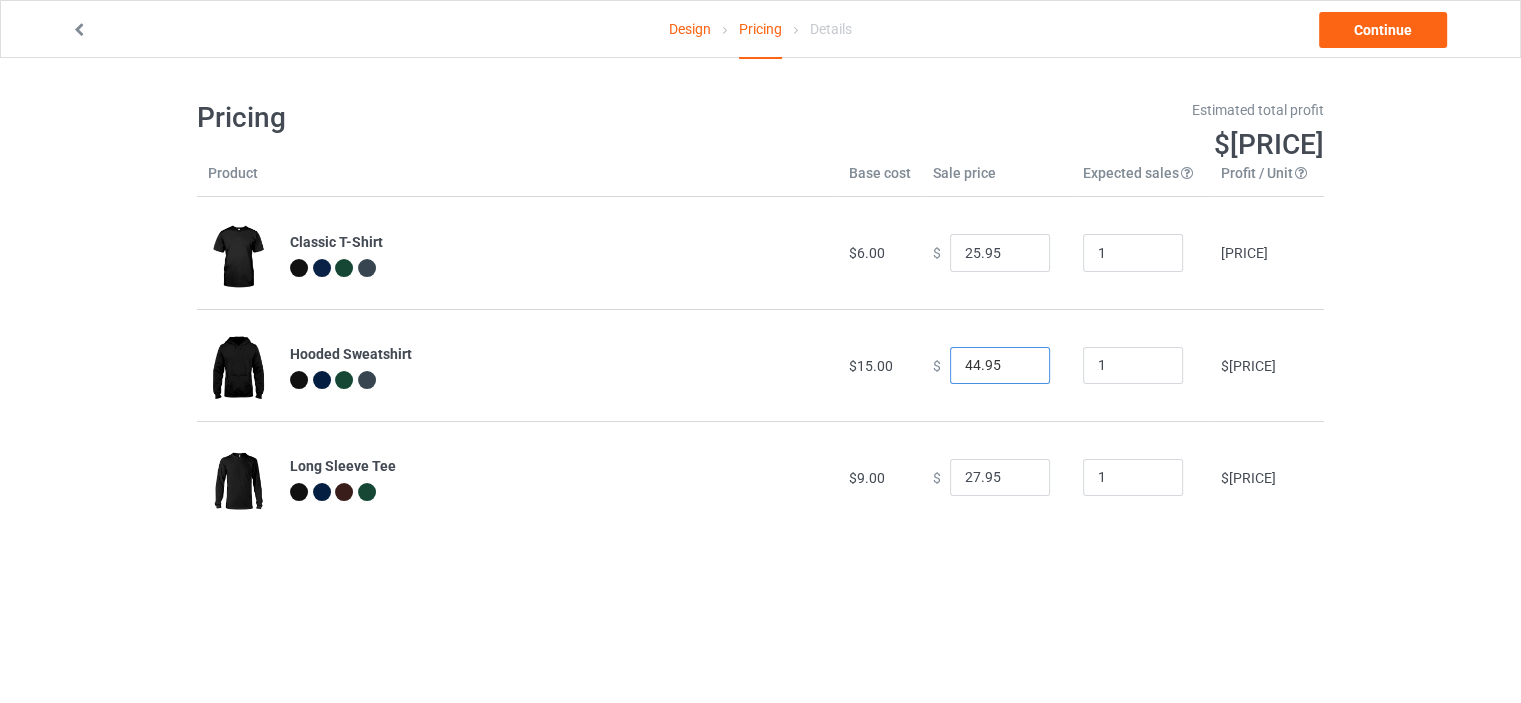 type on "44.95" 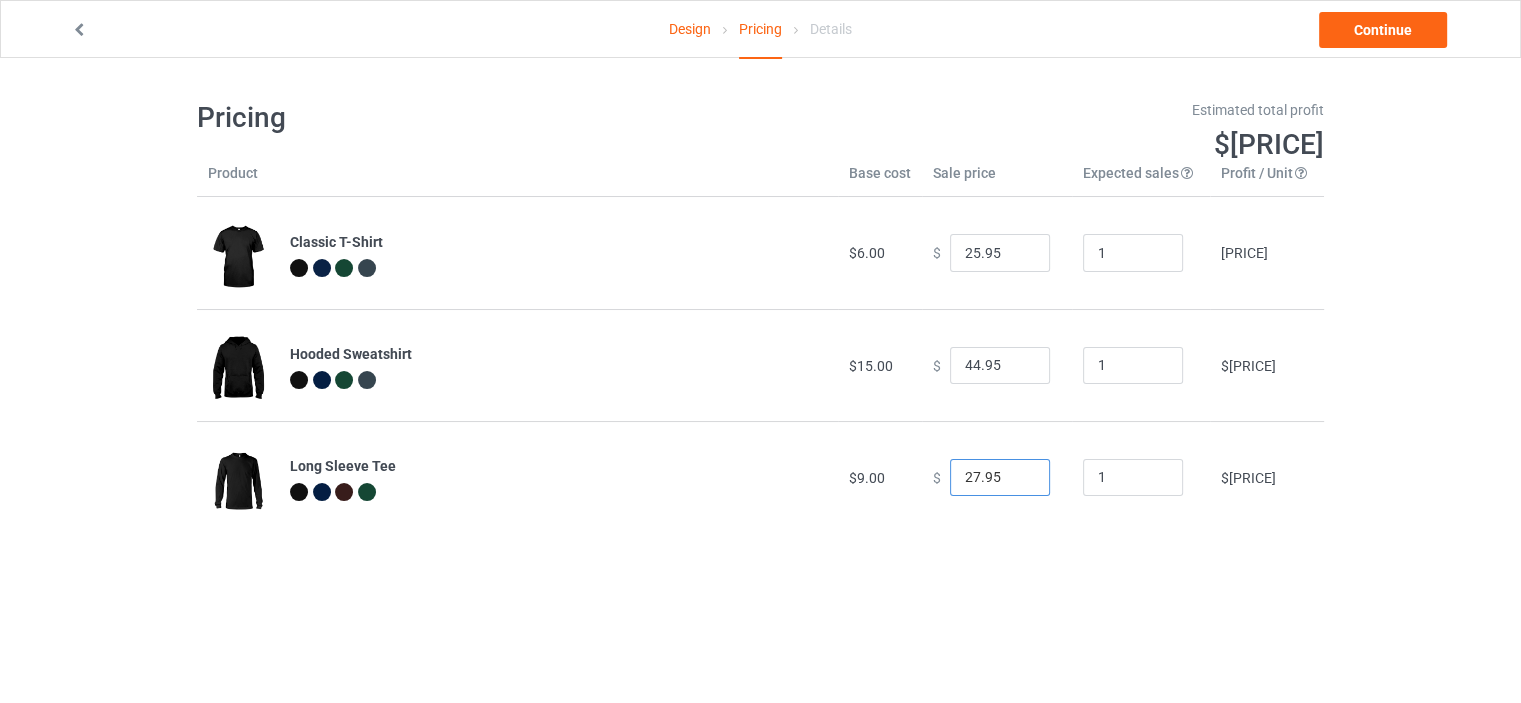 drag, startPoint x: 967, startPoint y: 475, endPoint x: 948, endPoint y: 474, distance: 19.026299 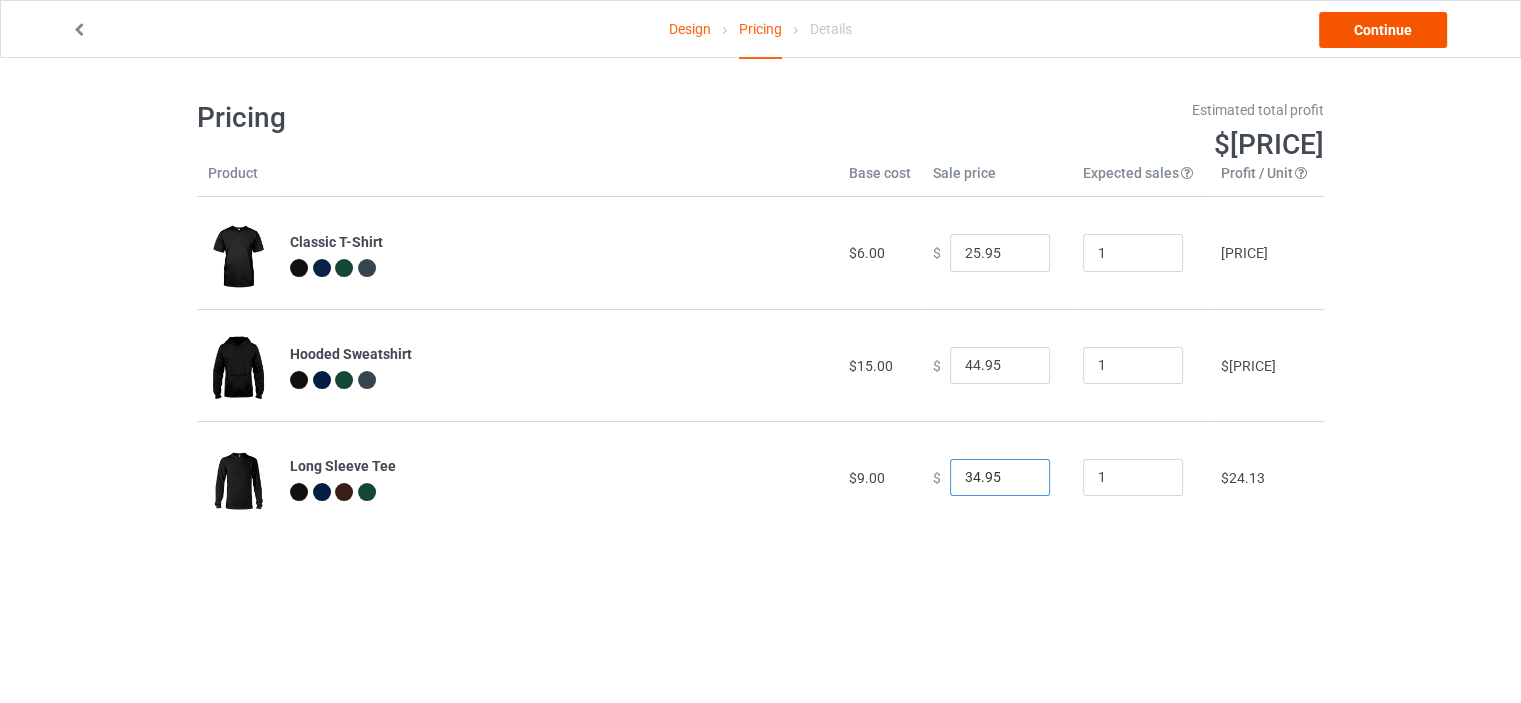 type on "34.95" 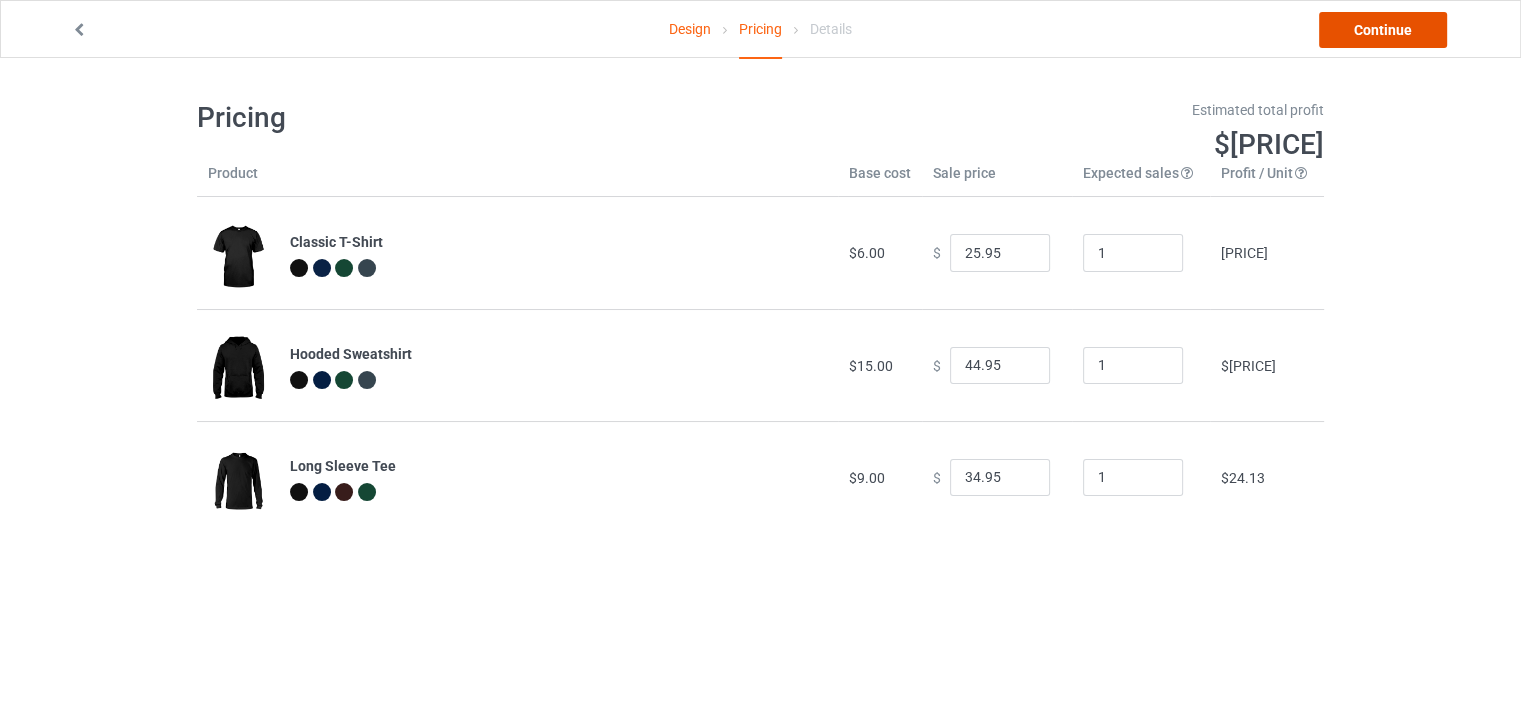 click on "Continue" at bounding box center [1383, 30] 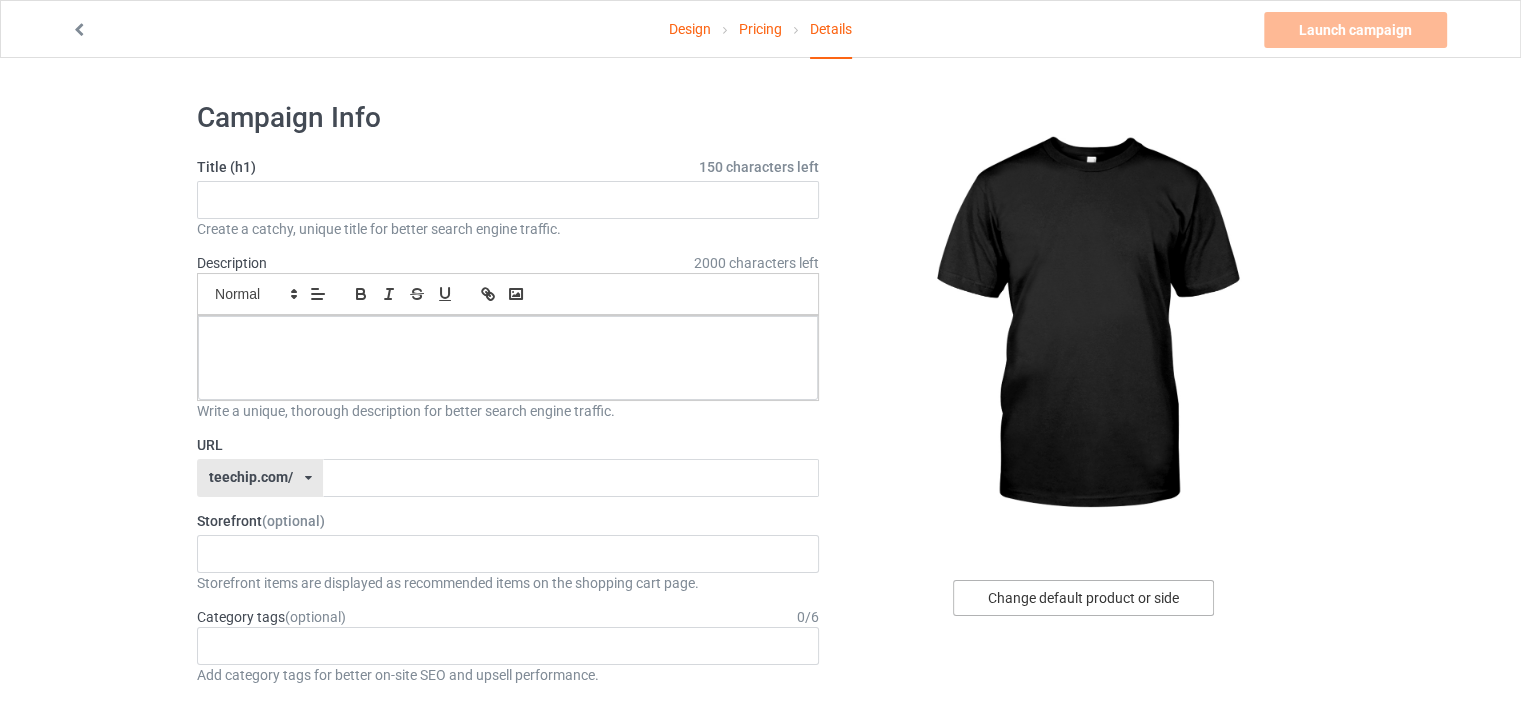 click on "Change default product or side" at bounding box center (1083, 598) 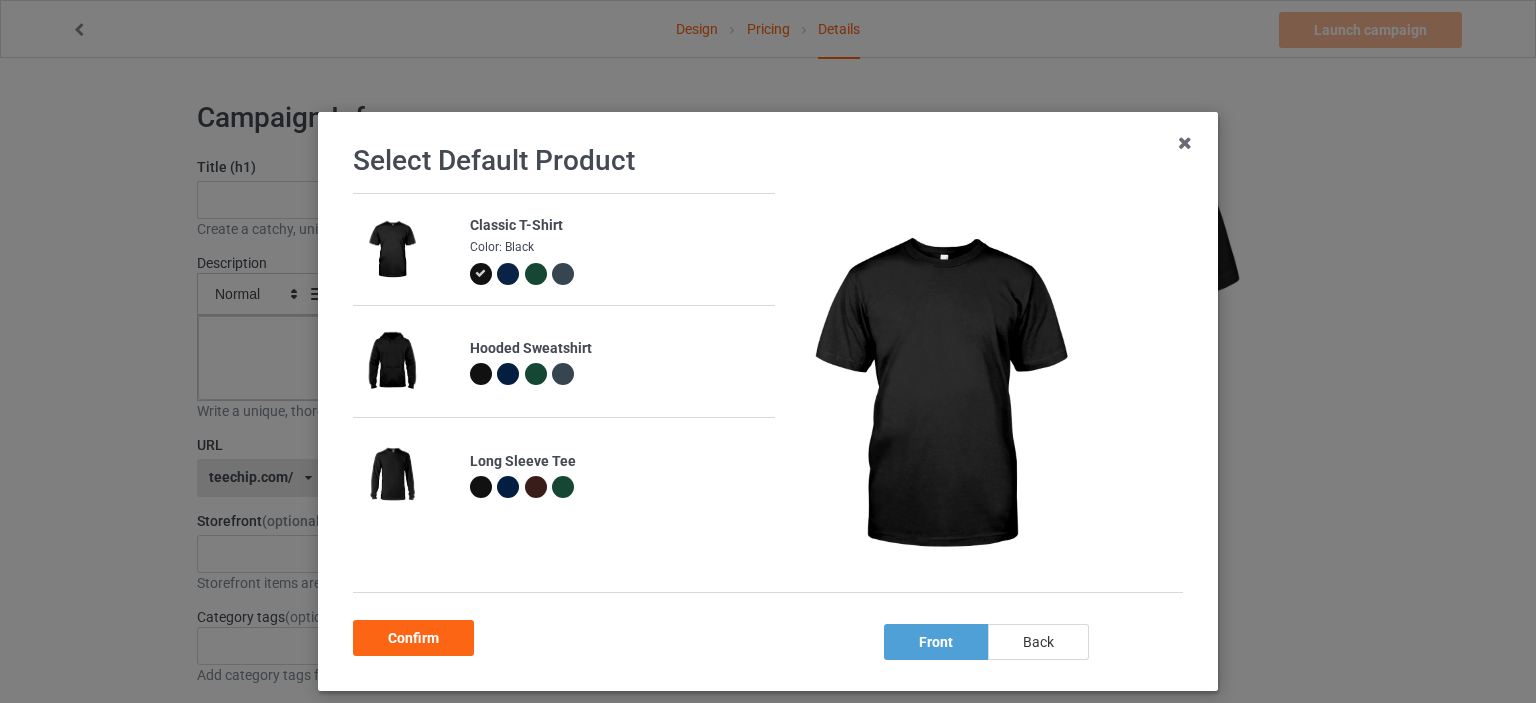 click on "back" at bounding box center [1038, 642] 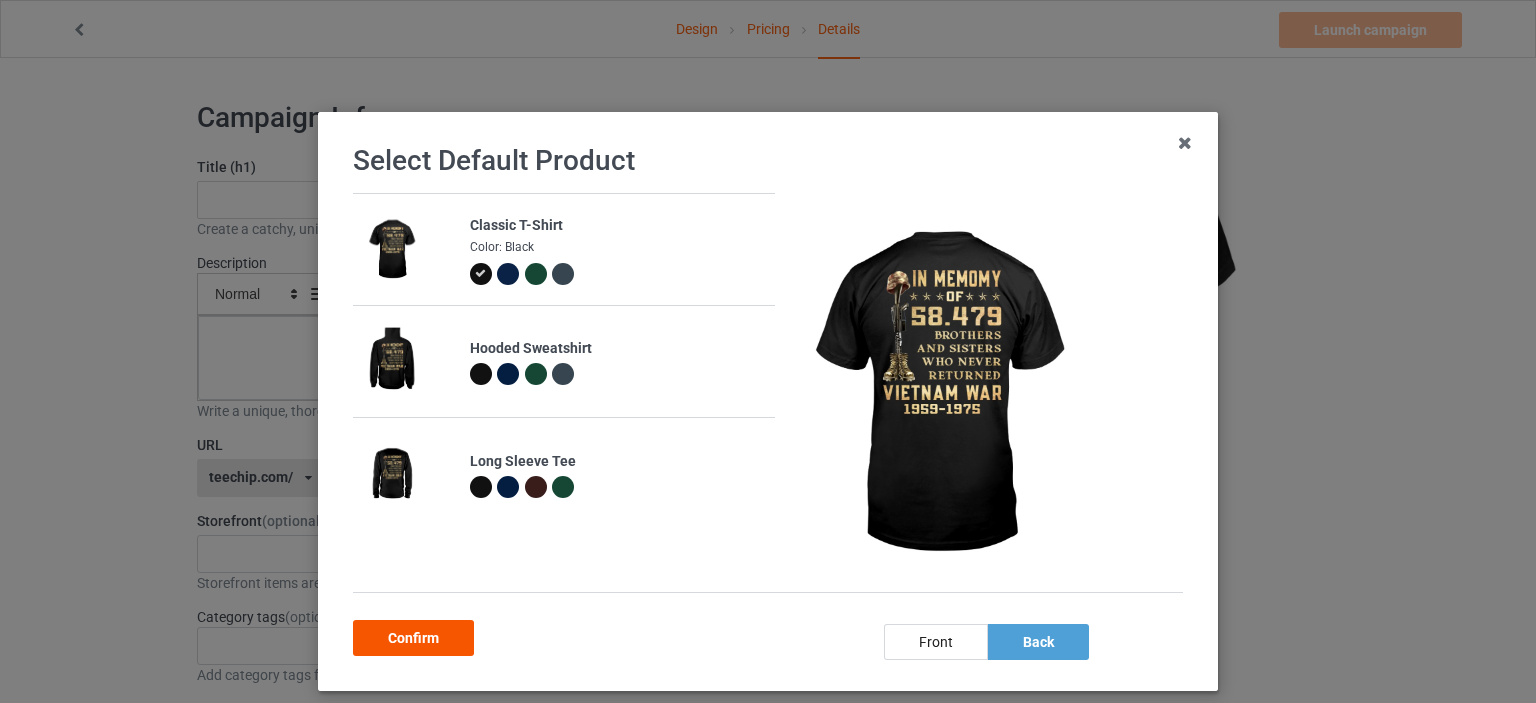 click on "Confirm" at bounding box center [413, 638] 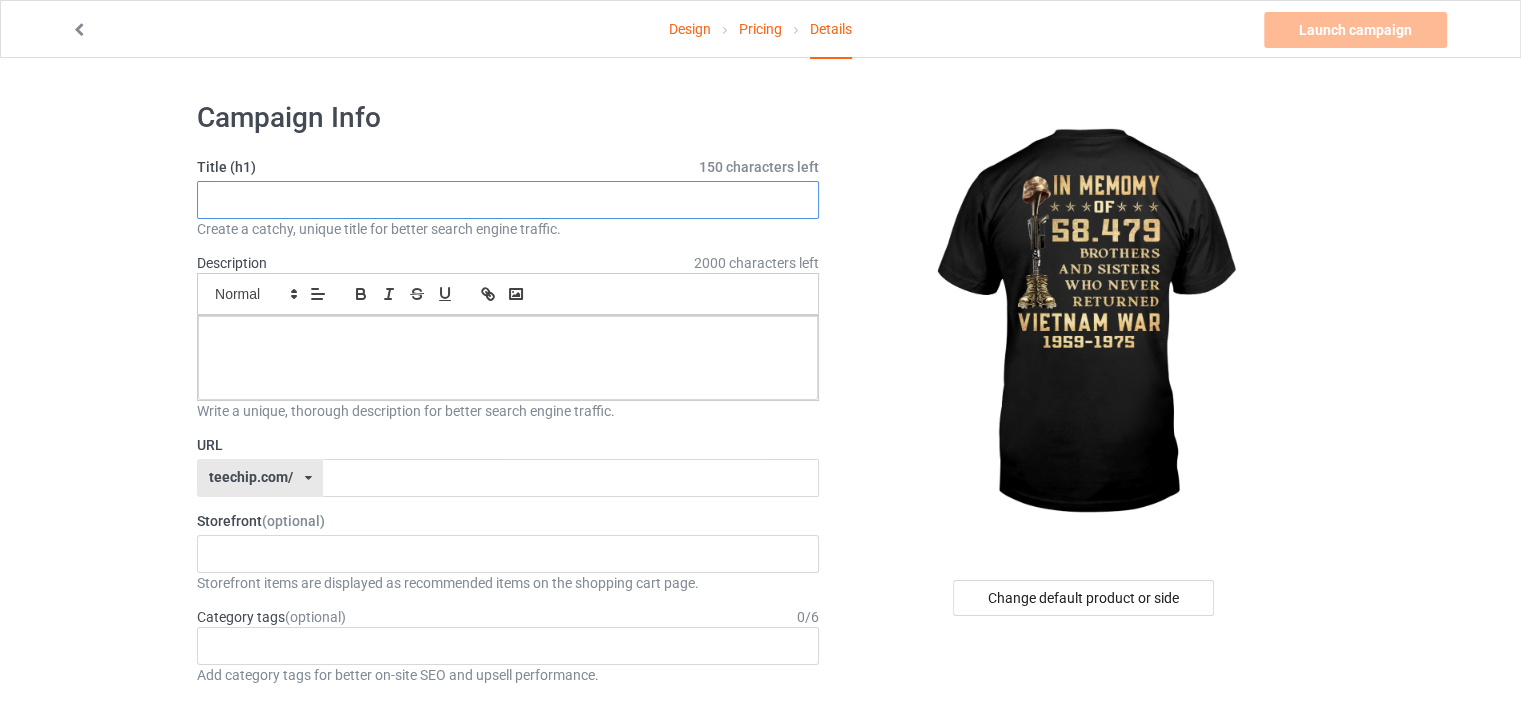 click at bounding box center [508, 200] 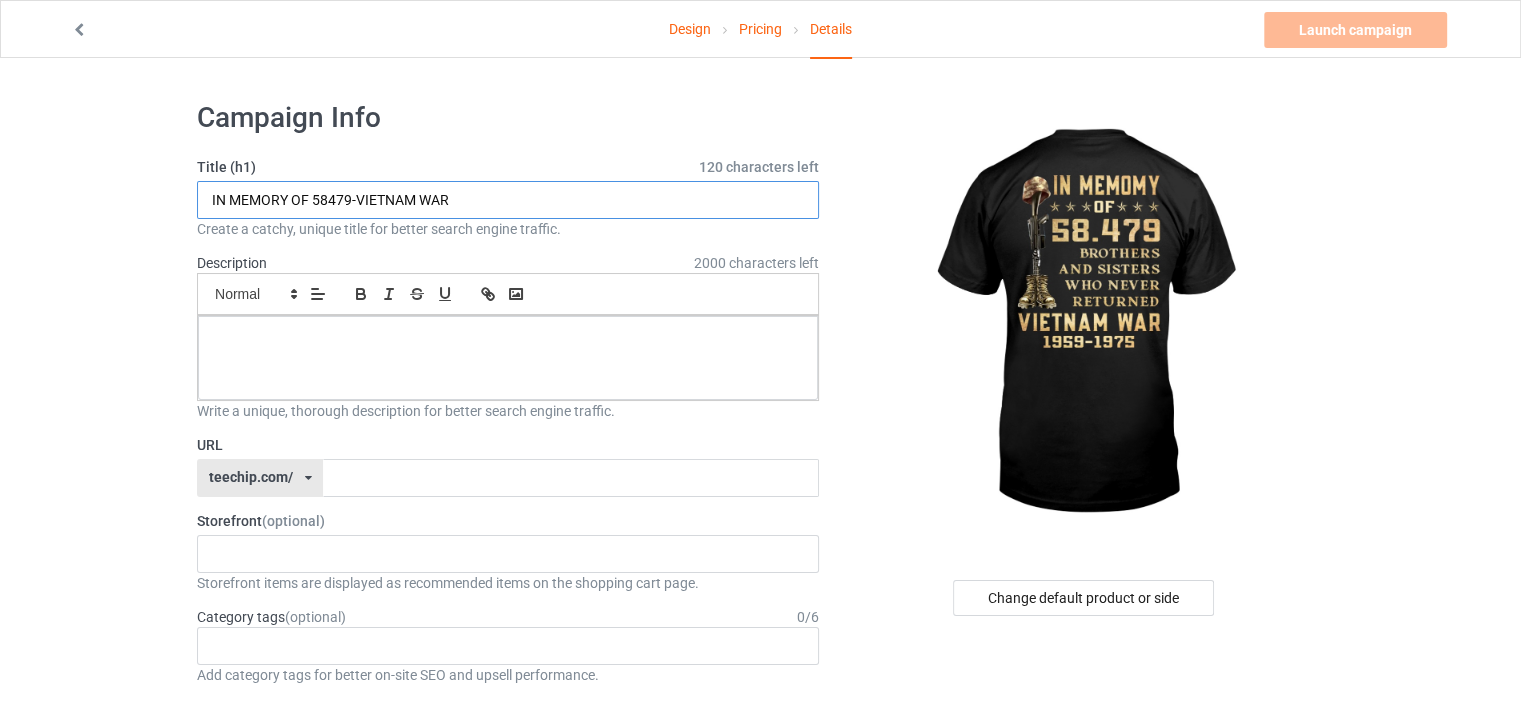 type on "IN MEMORY OF 58479-VIETNAM WAR" 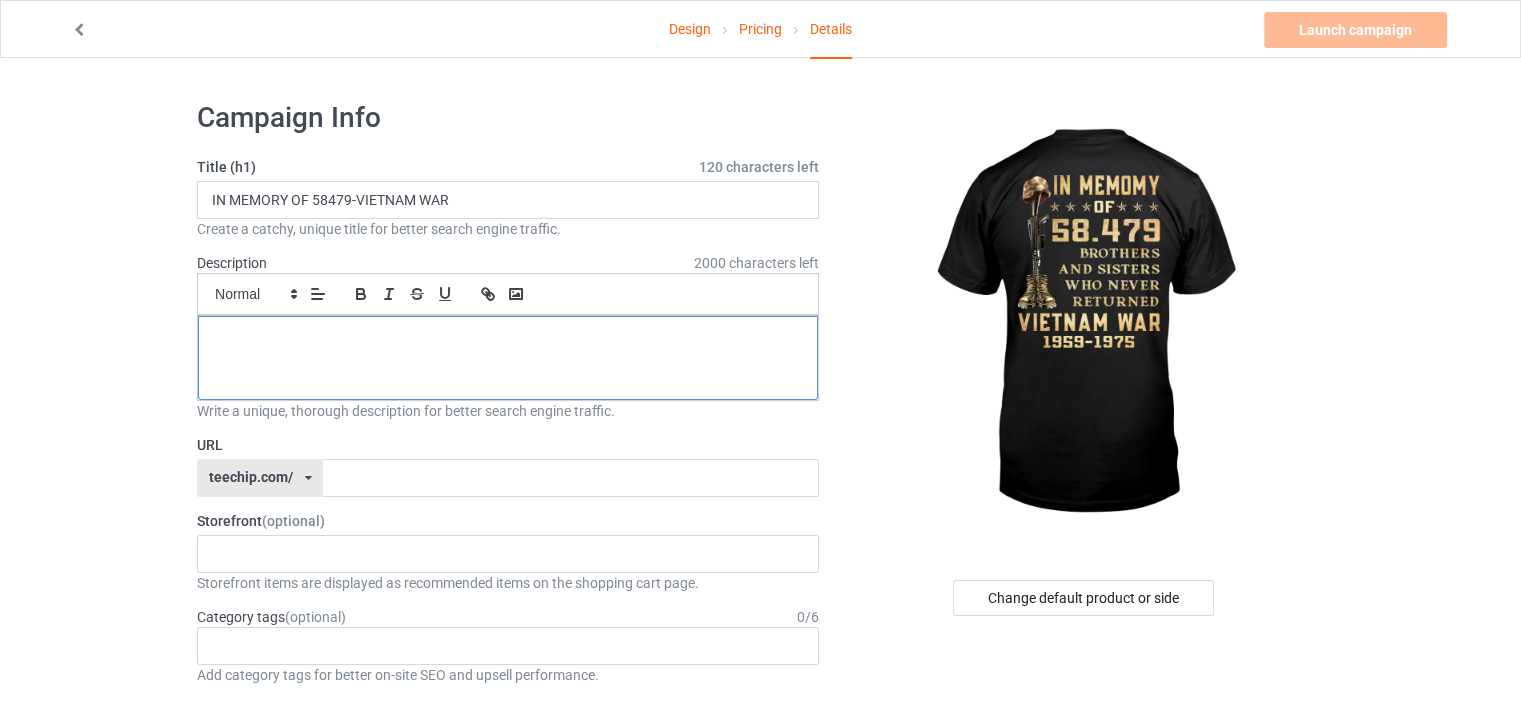 click at bounding box center (508, 358) 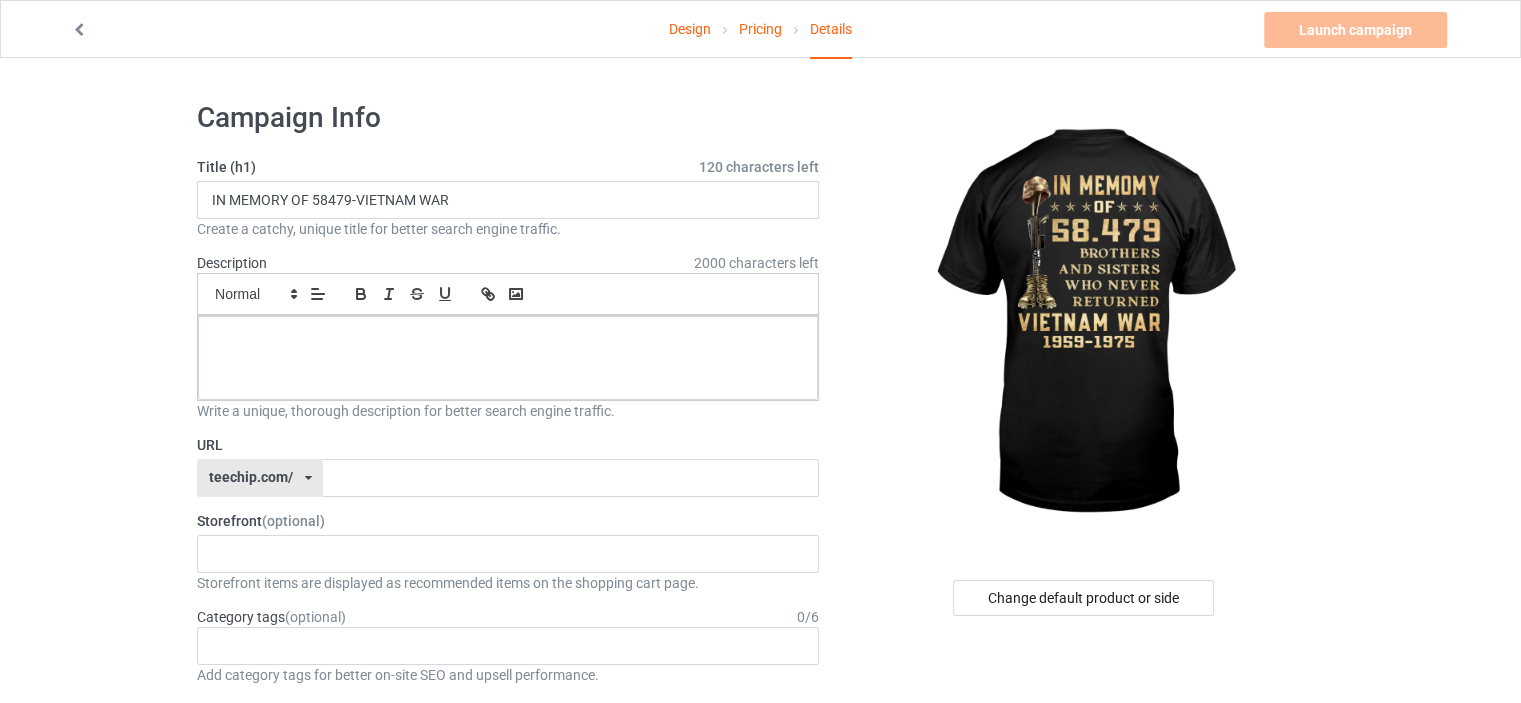 paste 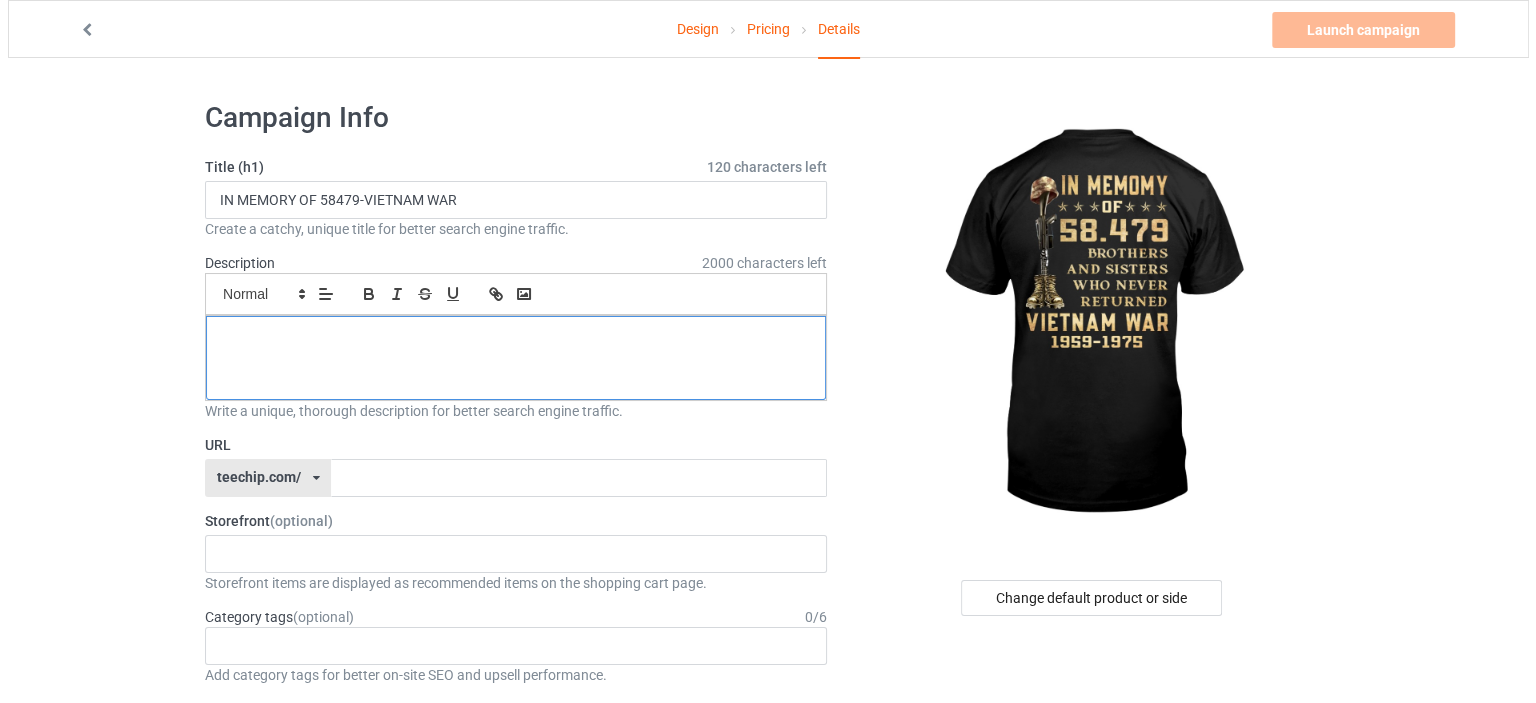 scroll, scrollTop: 0, scrollLeft: 0, axis: both 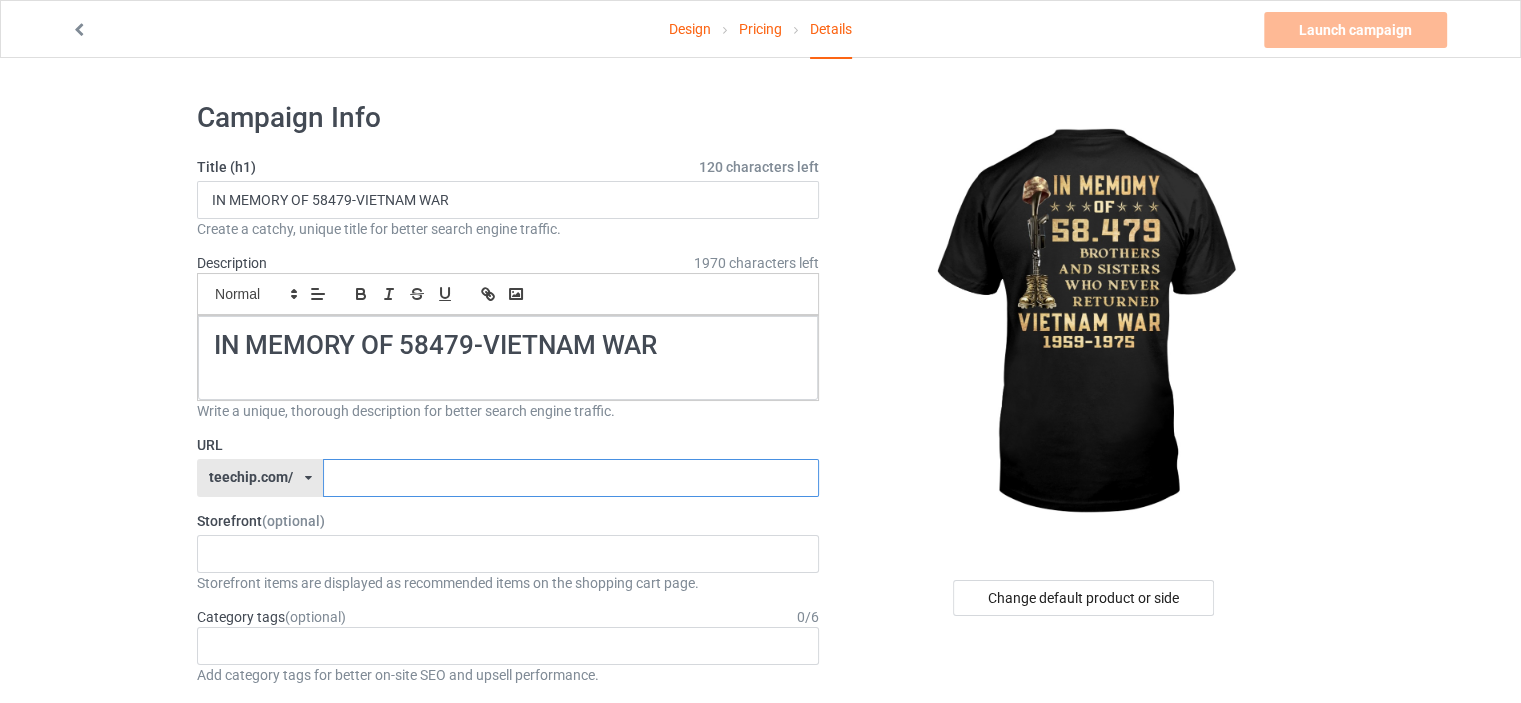 click at bounding box center [570, 478] 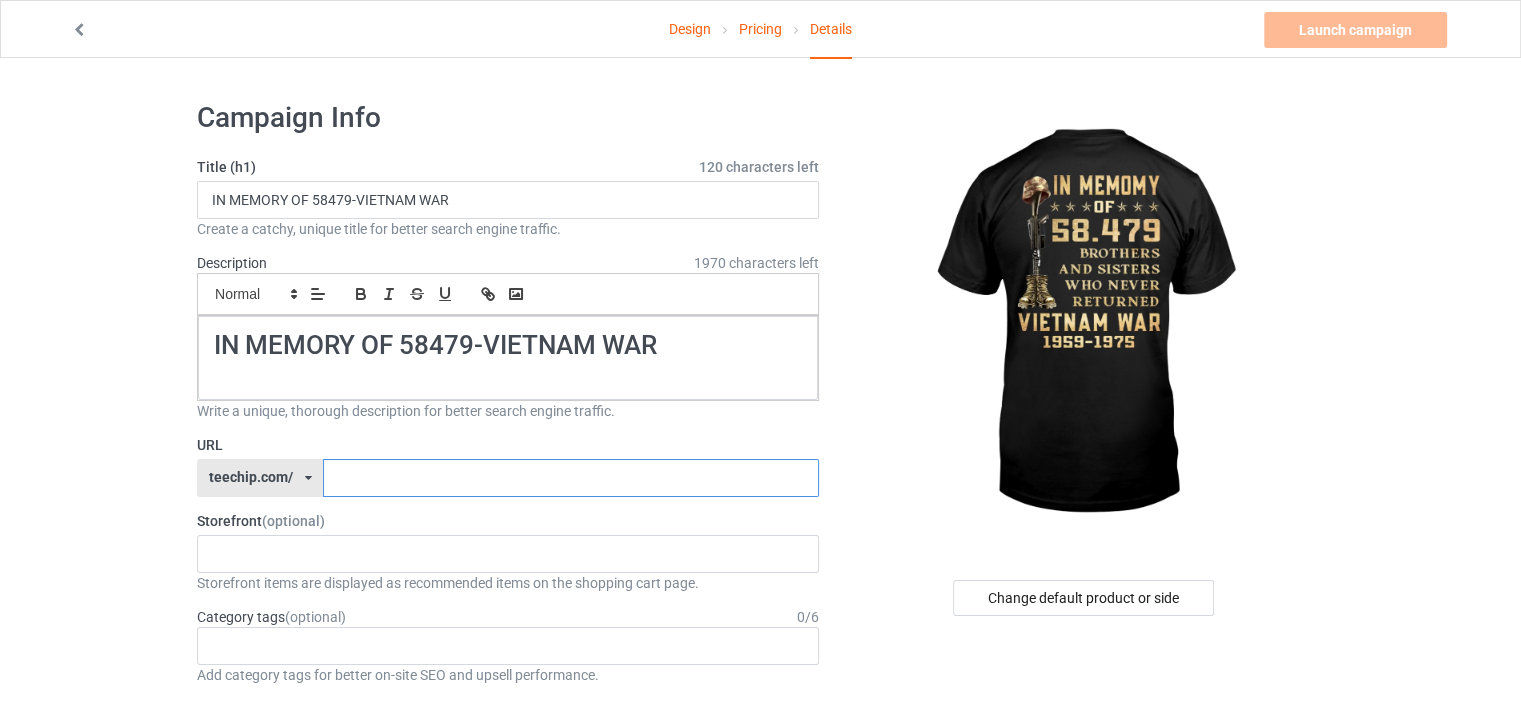 paste on "in-memory-of-[NUMBER]-[EVENT]-[NUMBER]" 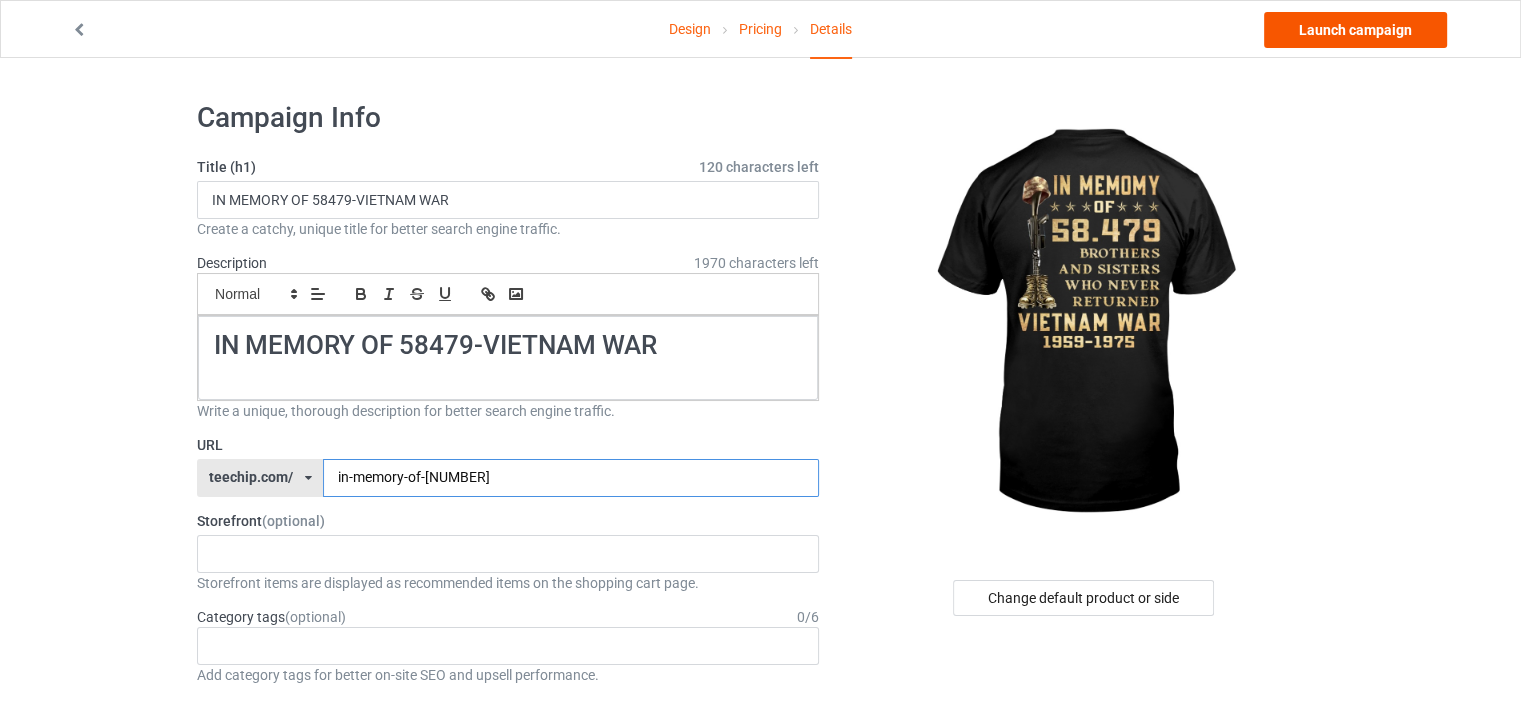 type on "in-memory-of-[NUMBER]" 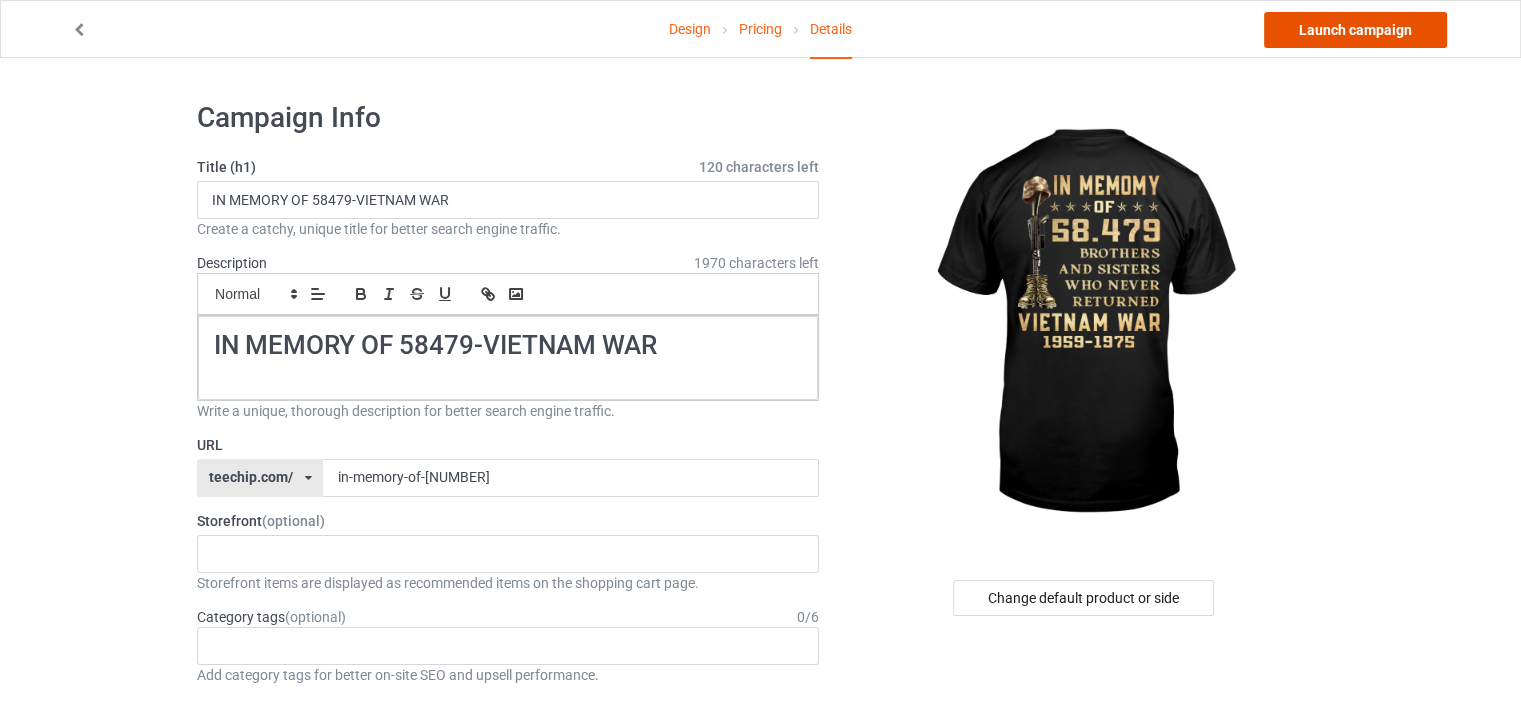 click on "Launch campaign" at bounding box center [1355, 30] 